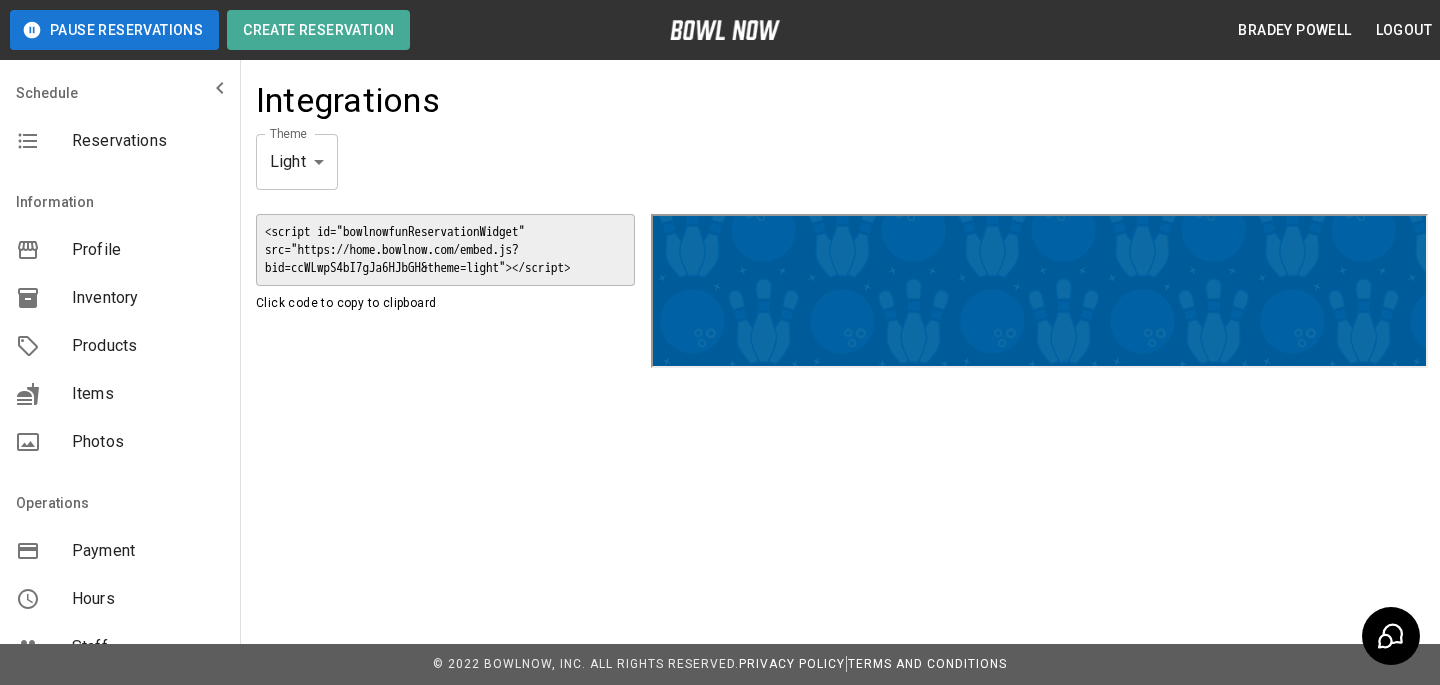 scroll, scrollTop: 0, scrollLeft: 0, axis: both 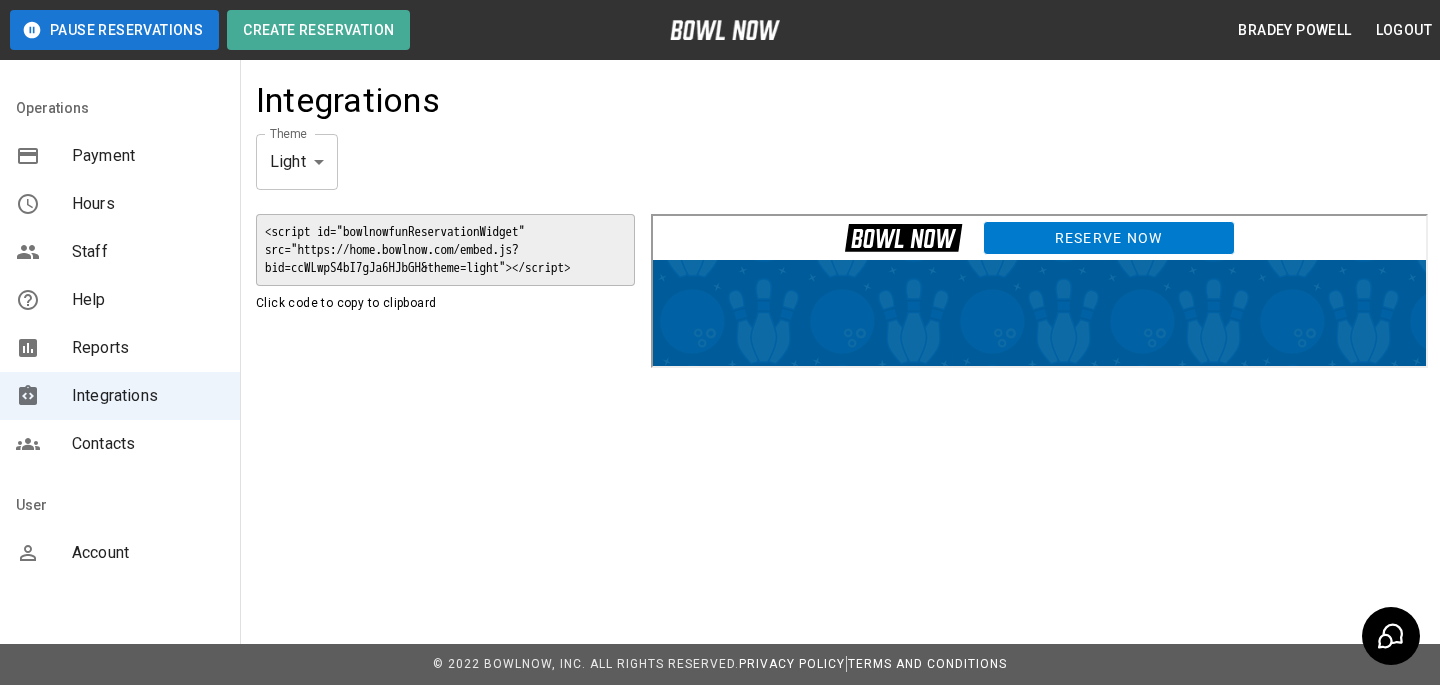 click on "User Account" at bounding box center [120, 533] 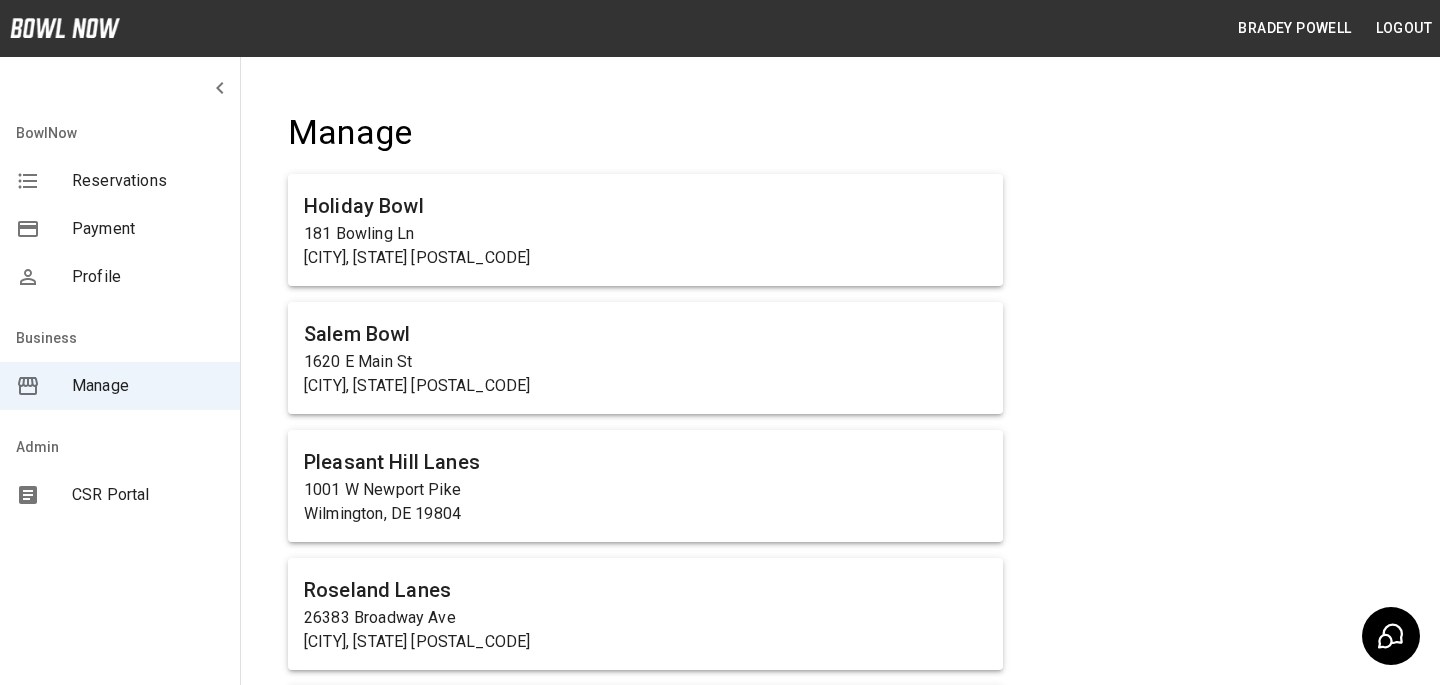 scroll, scrollTop: 5751, scrollLeft: 0, axis: vertical 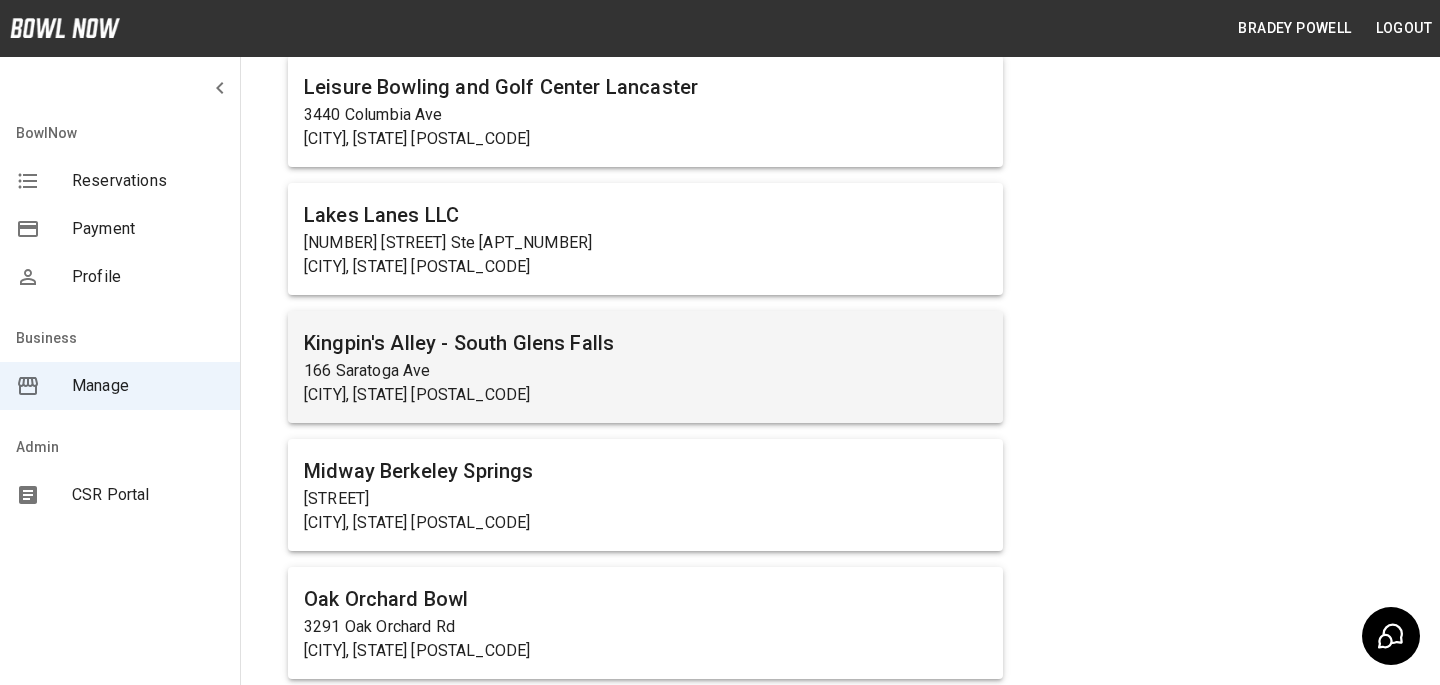 click on "[CITY], [STATE] [POSTAL_CODE]" at bounding box center [645, 395] 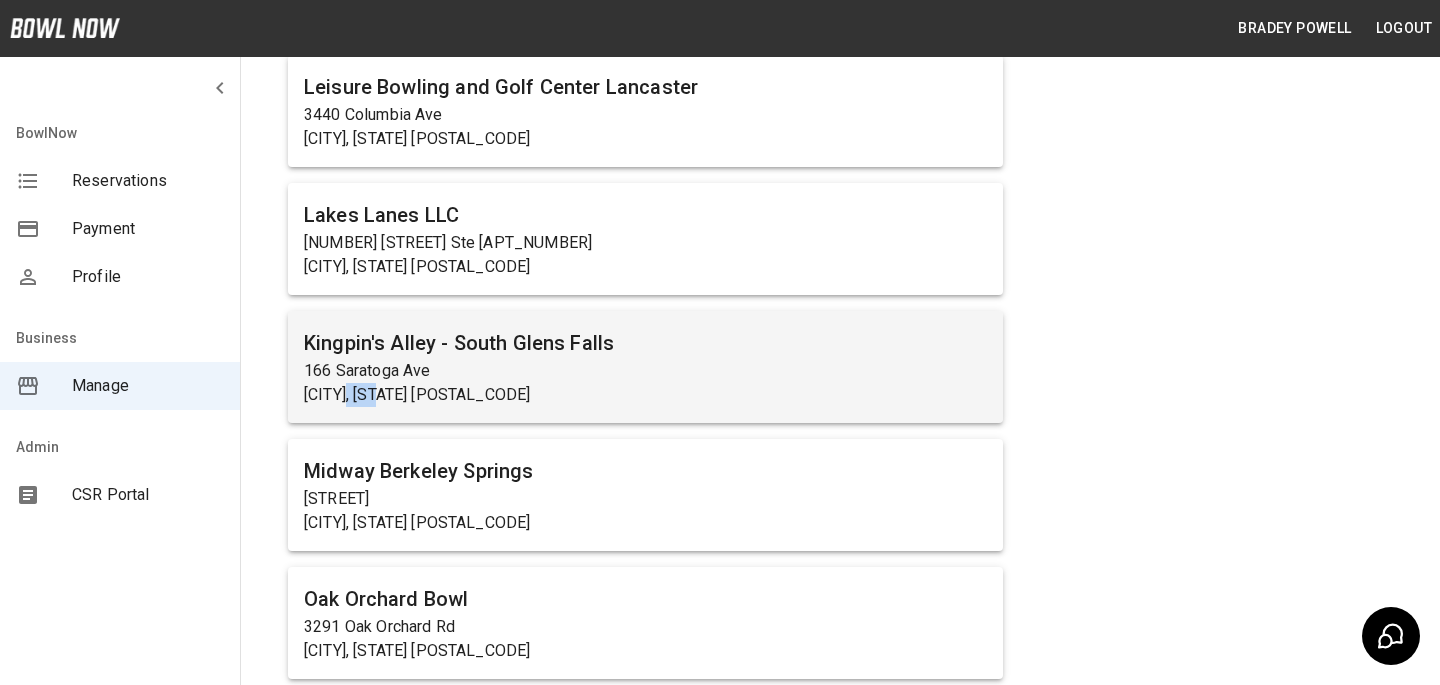 click on "[CITY], [STATE] [POSTAL_CODE]" at bounding box center (645, 395) 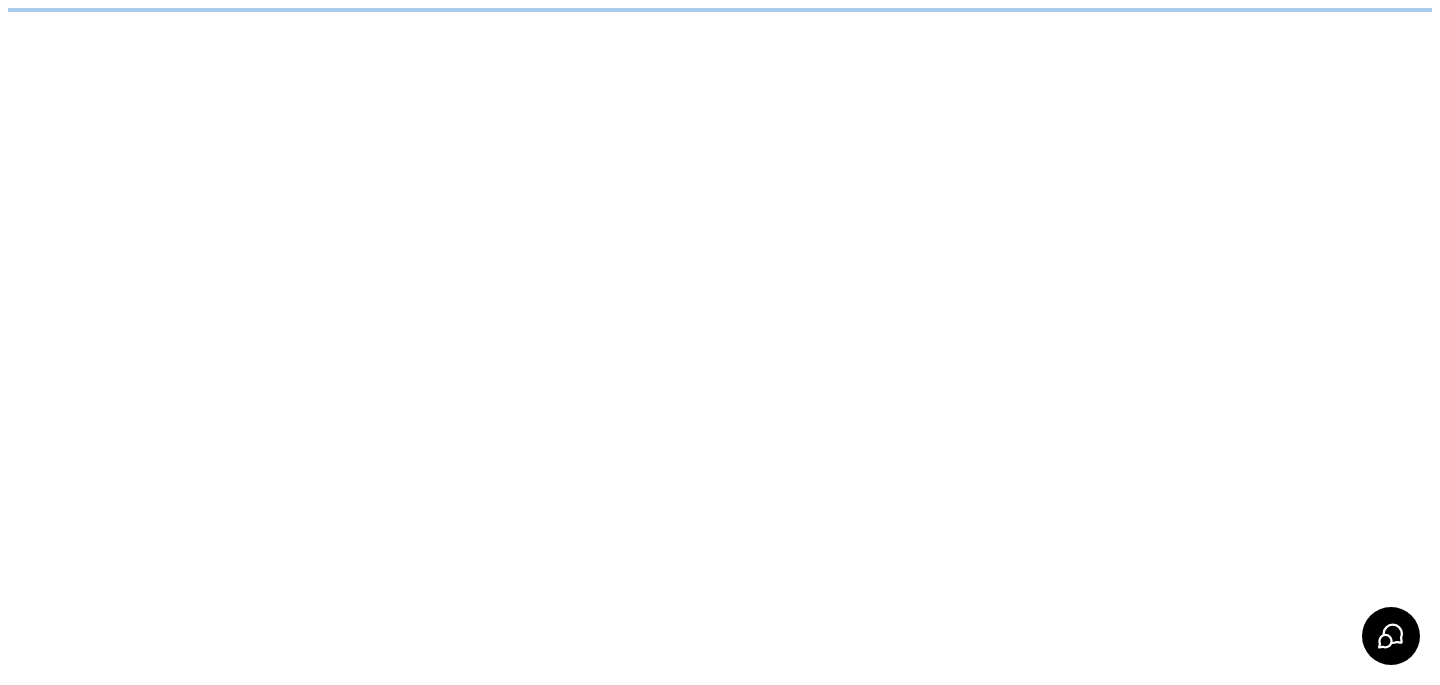 scroll, scrollTop: 0, scrollLeft: 0, axis: both 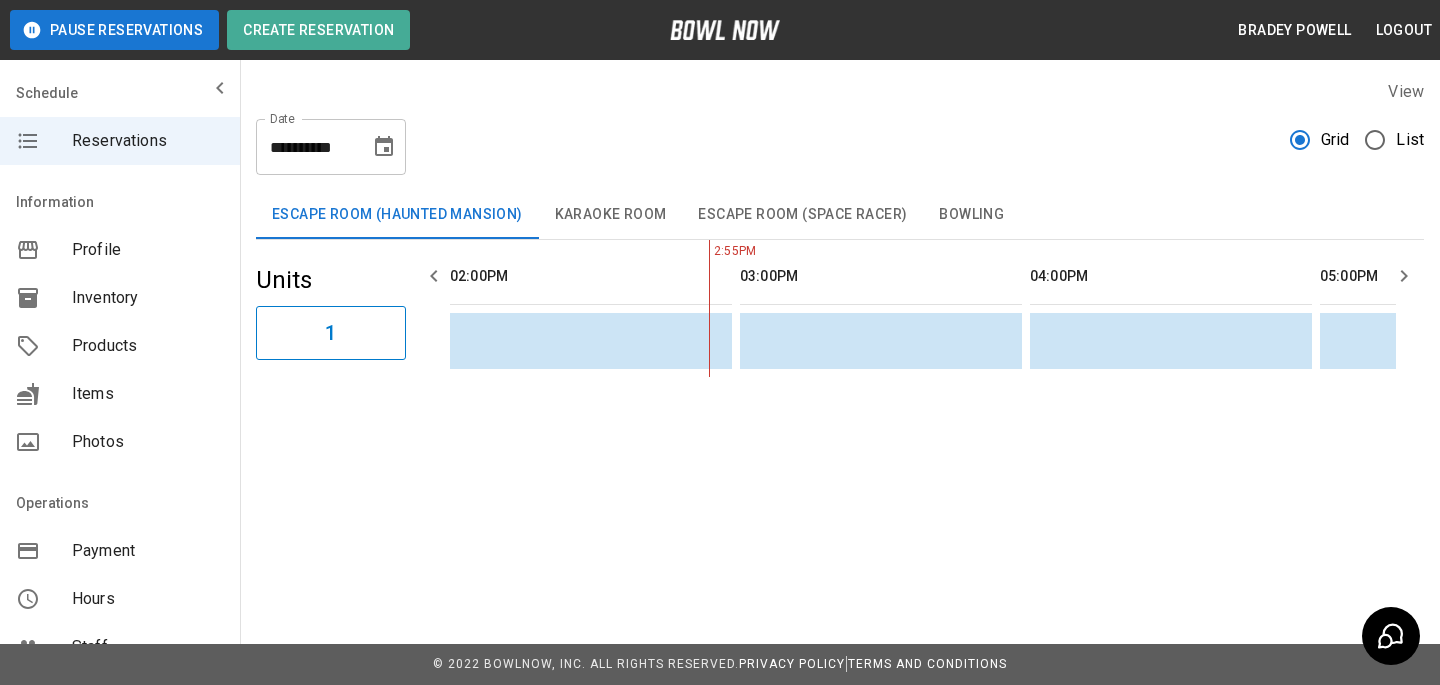 click on "Payment" at bounding box center [148, 551] 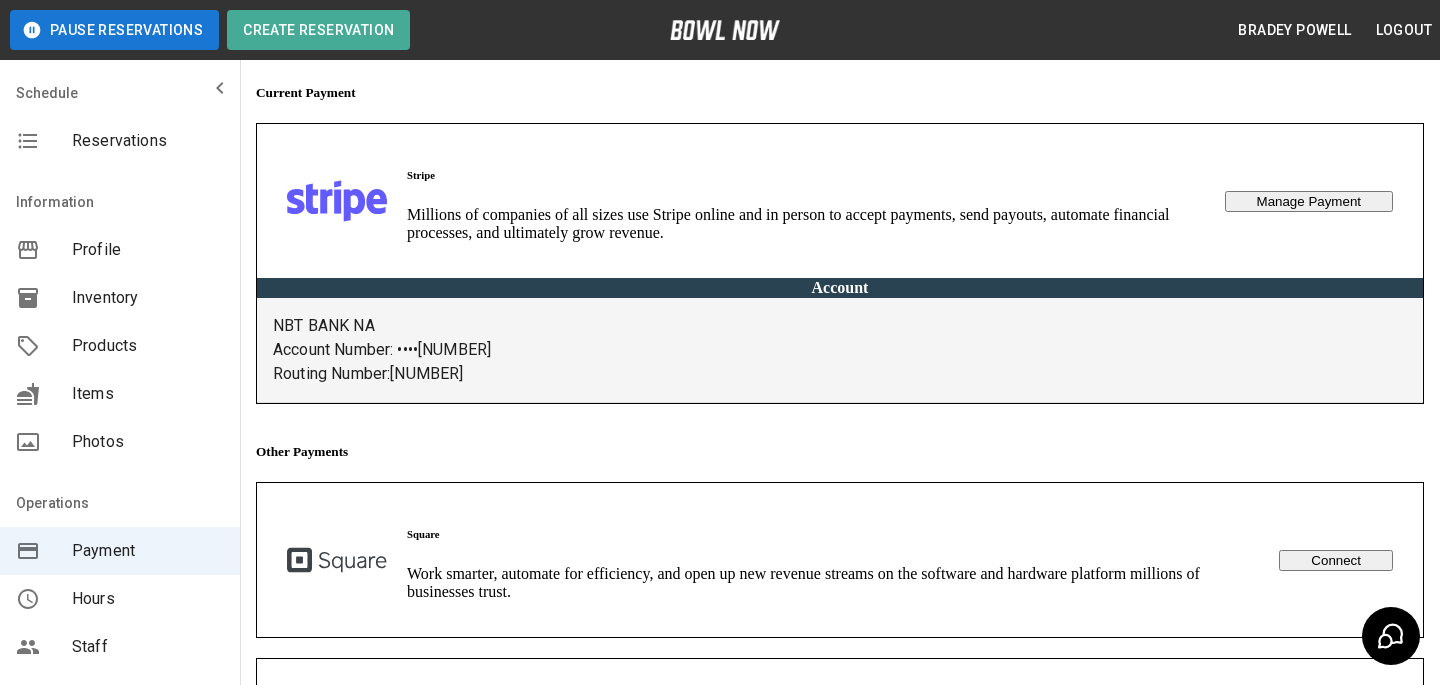 scroll, scrollTop: 0, scrollLeft: 0, axis: both 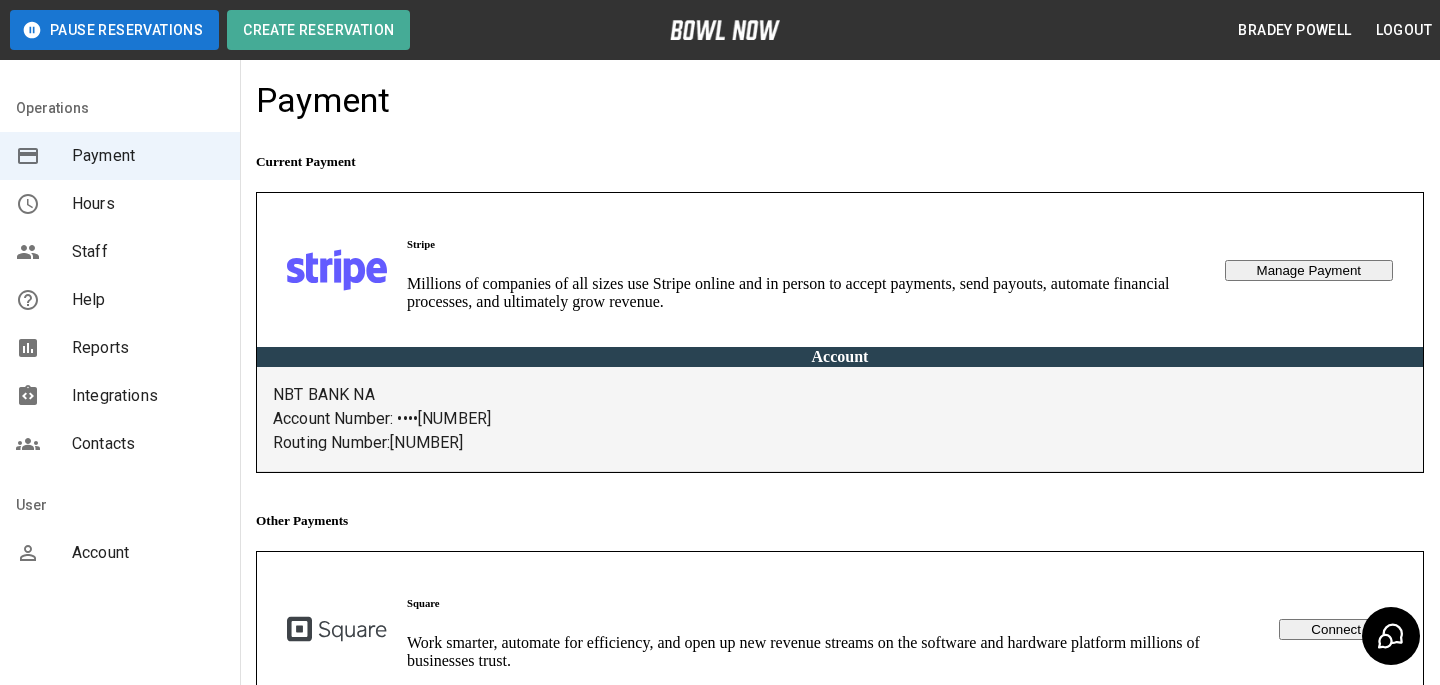 click on "User" at bounding box center [120, -254] 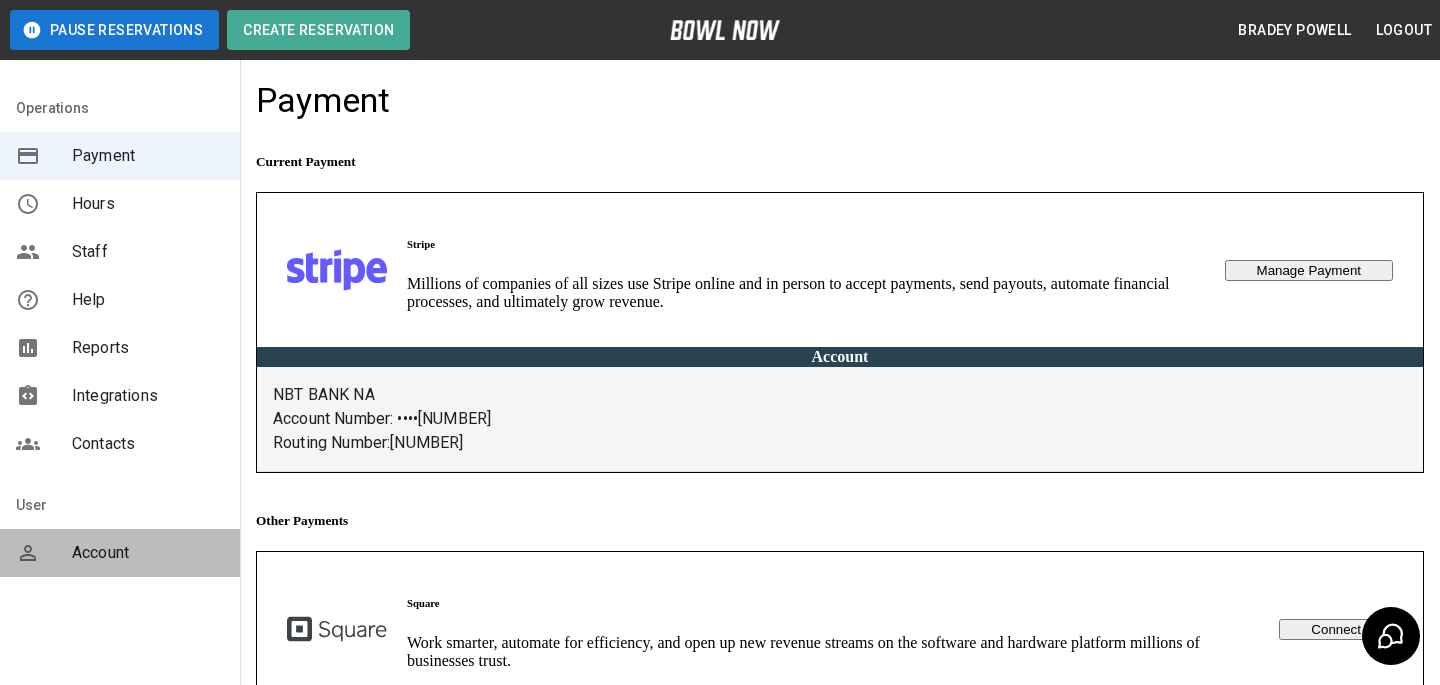 click on "Account" at bounding box center [148, 553] 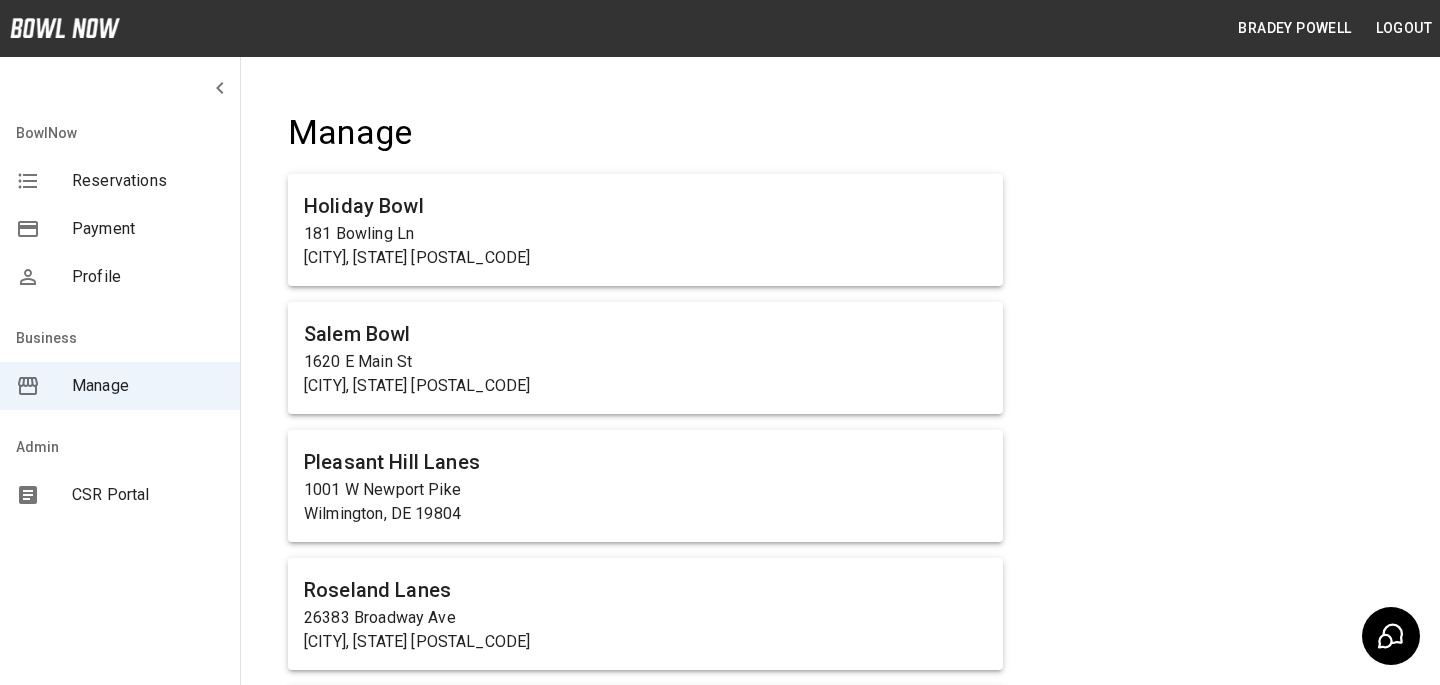scroll, scrollTop: 9847, scrollLeft: 0, axis: vertical 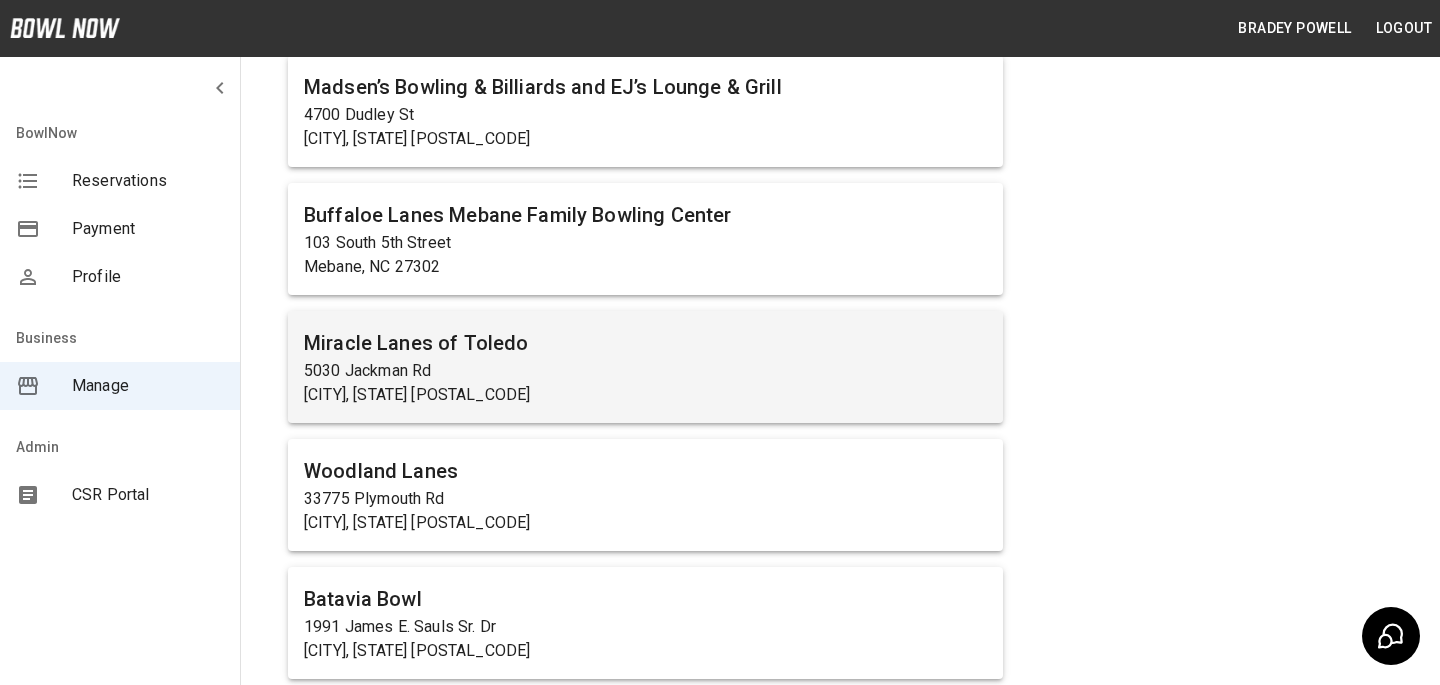click on "Miracle Lanes of Toledo" at bounding box center [645, 343] 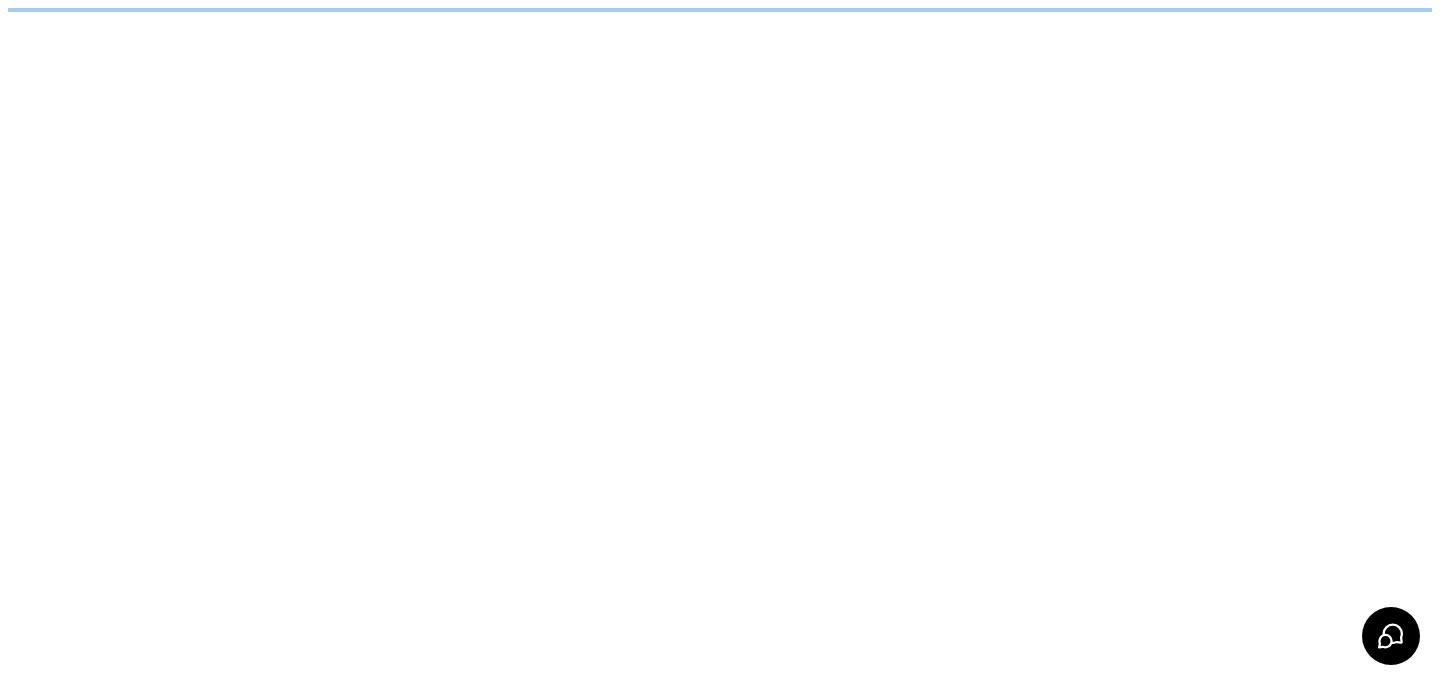 scroll, scrollTop: 0, scrollLeft: 0, axis: both 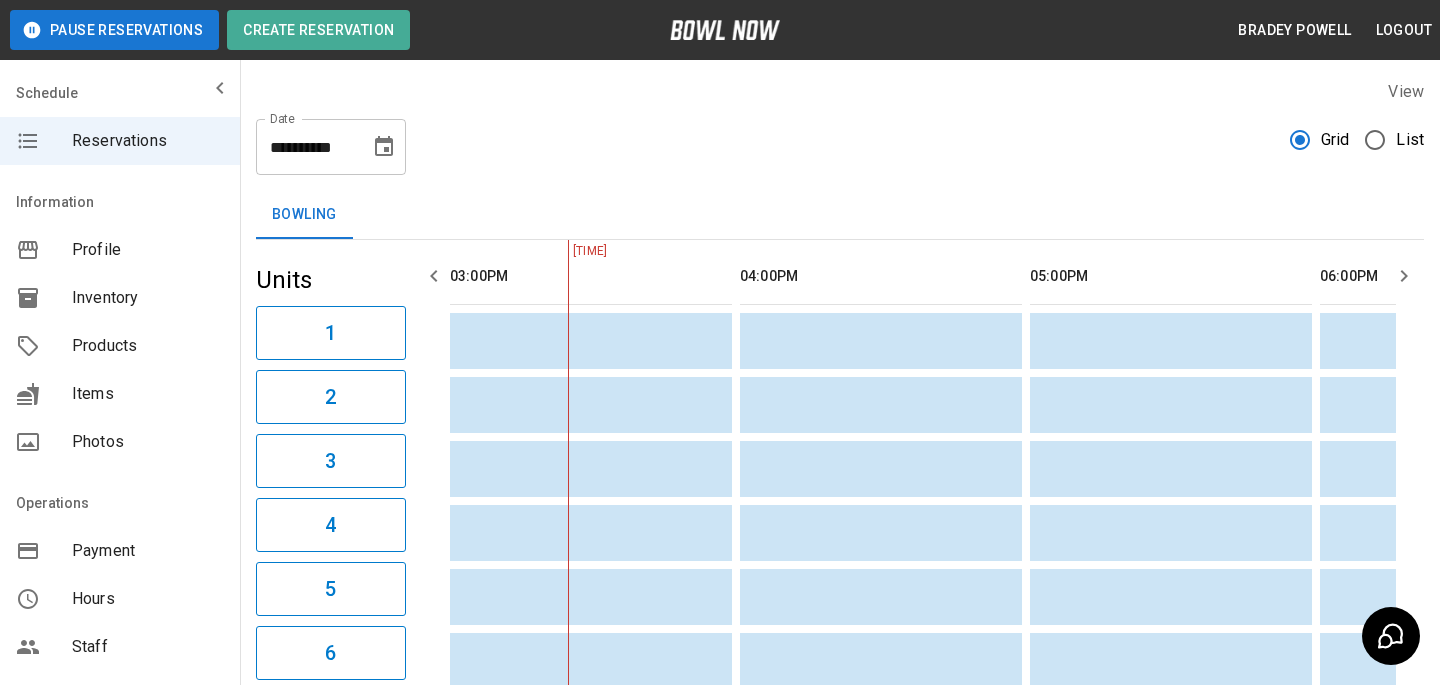click on "Products" at bounding box center (148, 346) 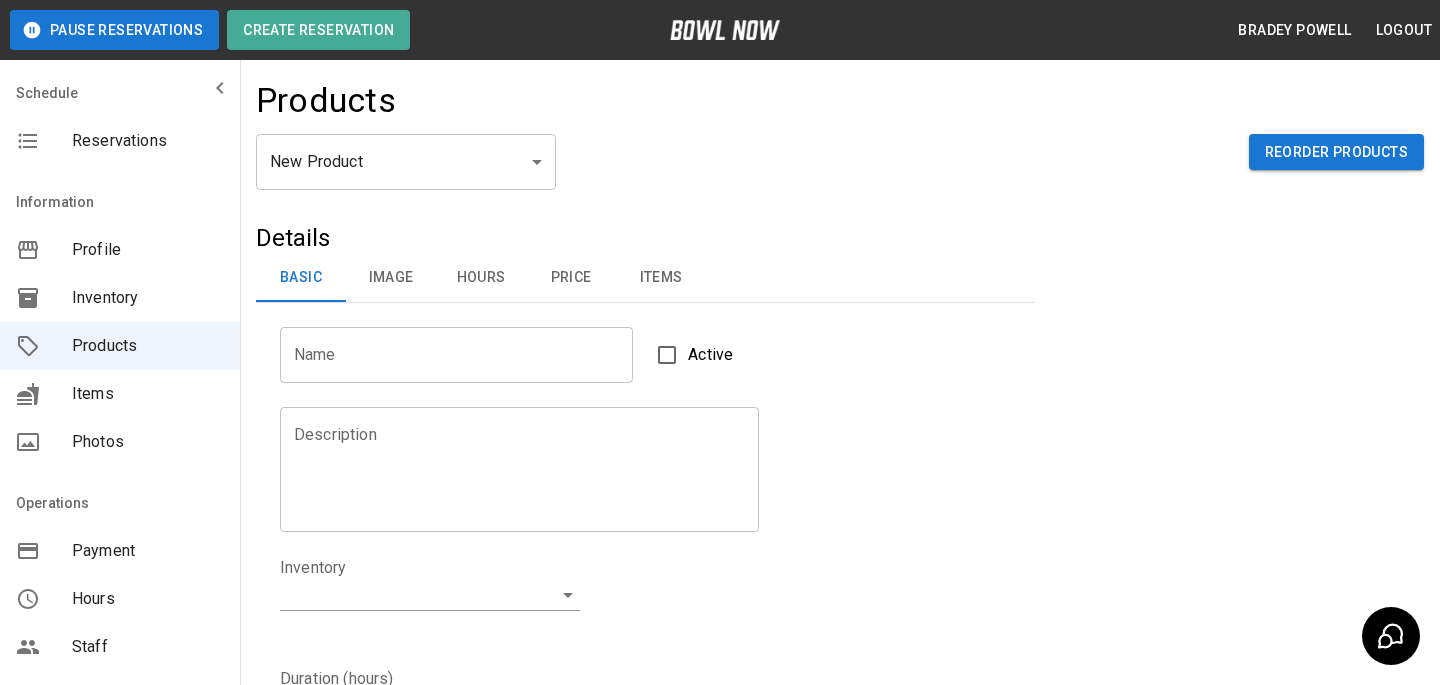 click on "Products" at bounding box center (840, 107) 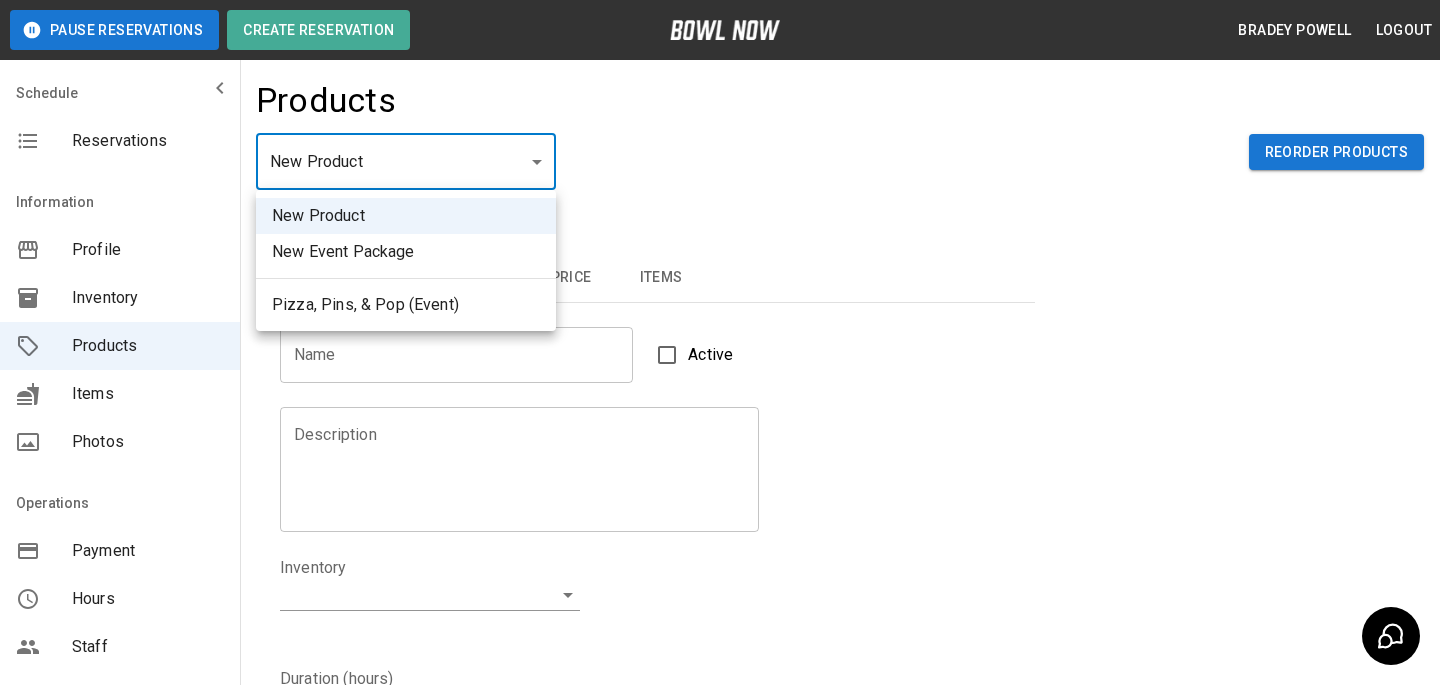 click on "Pause Reservations Create Reservation [NAME] Logout Schedule Reservations Information Profile Inventory Products Items Photos Operations Payment Hours Staff Help Reports Integrations Contacts User Account Products New Product ​ Reorder Products Details Basic Image Hours Price Items Name Name Active Description Description Inventory ​ Duration (hours) Min * Min Max * Max Guest Count Min * Min Max * Max Limit Product Availability Restrict product availability within a date range Limit Availability? Current Image Select an Image Upload   Product Hours: Same as Business Hours ******* Product Hours: Deposit only? Collect Deposit Only % * ​ percent ******* ​ Unit Price $ * Unit Price per hour **** ​ Price per Shoe $ * Price per Shoe Include Shoes? Require Shoes? Sales Tax % * Sales Tax Tax Unit Price Tax Shoes Discounts and Promos Create discount codes and promos for your product ADD DISCOUNT CODE Select Items For This Product Allow customers to edit or cancel their reservation? Yes Create   |" at bounding box center [720, 644] 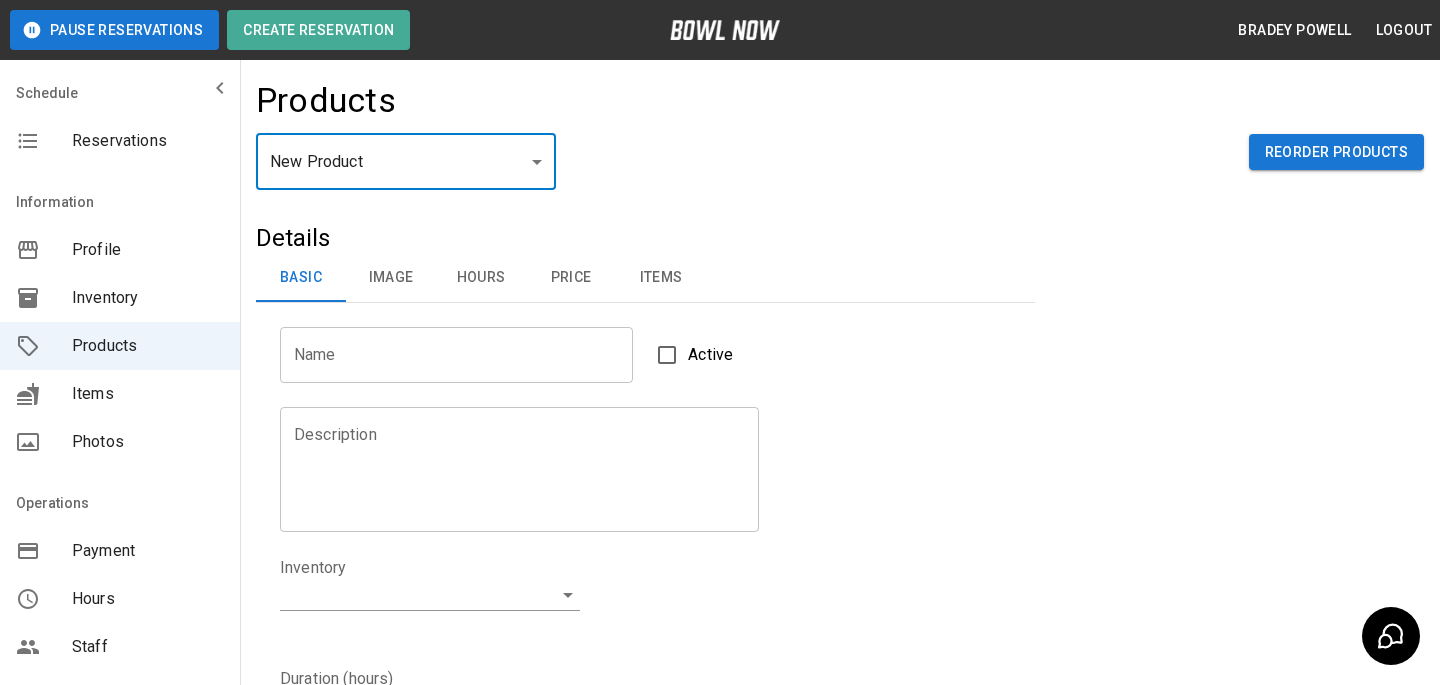 click on "Description Description" at bounding box center (507, 457) 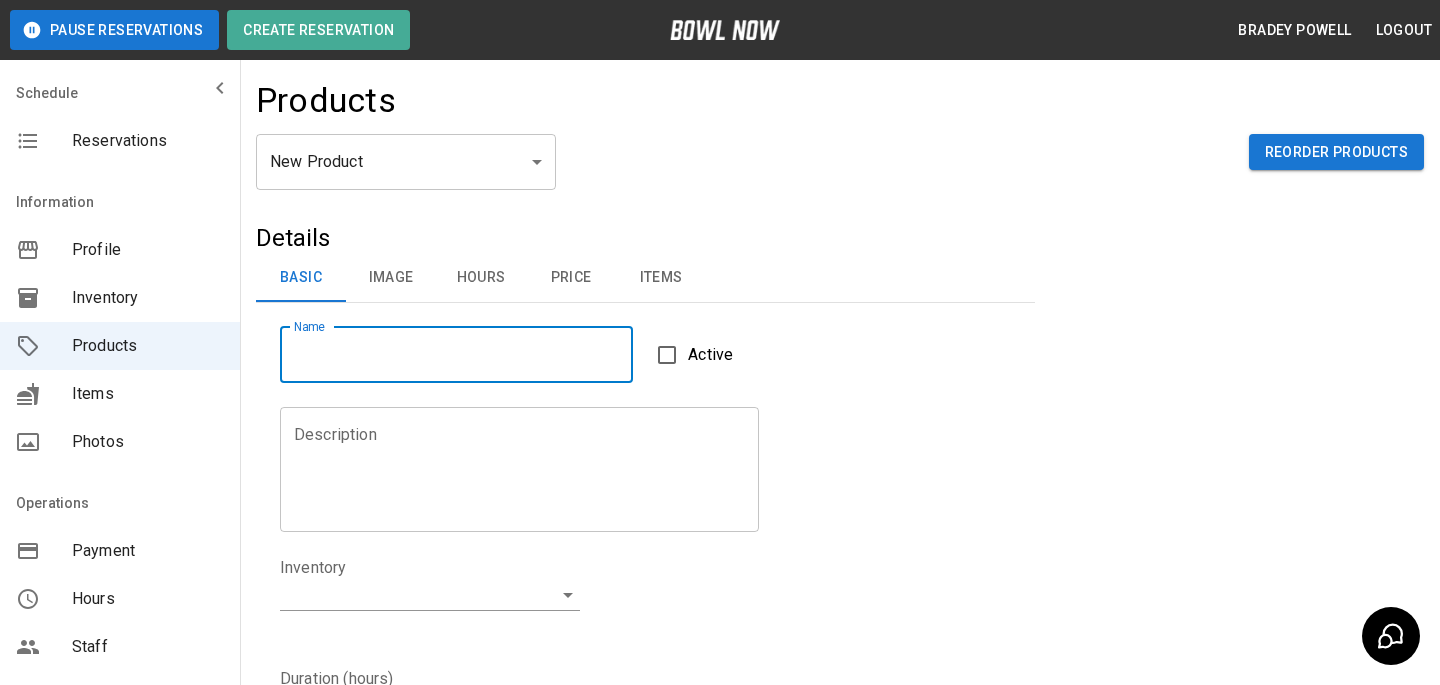 click on "Name" at bounding box center (456, 355) 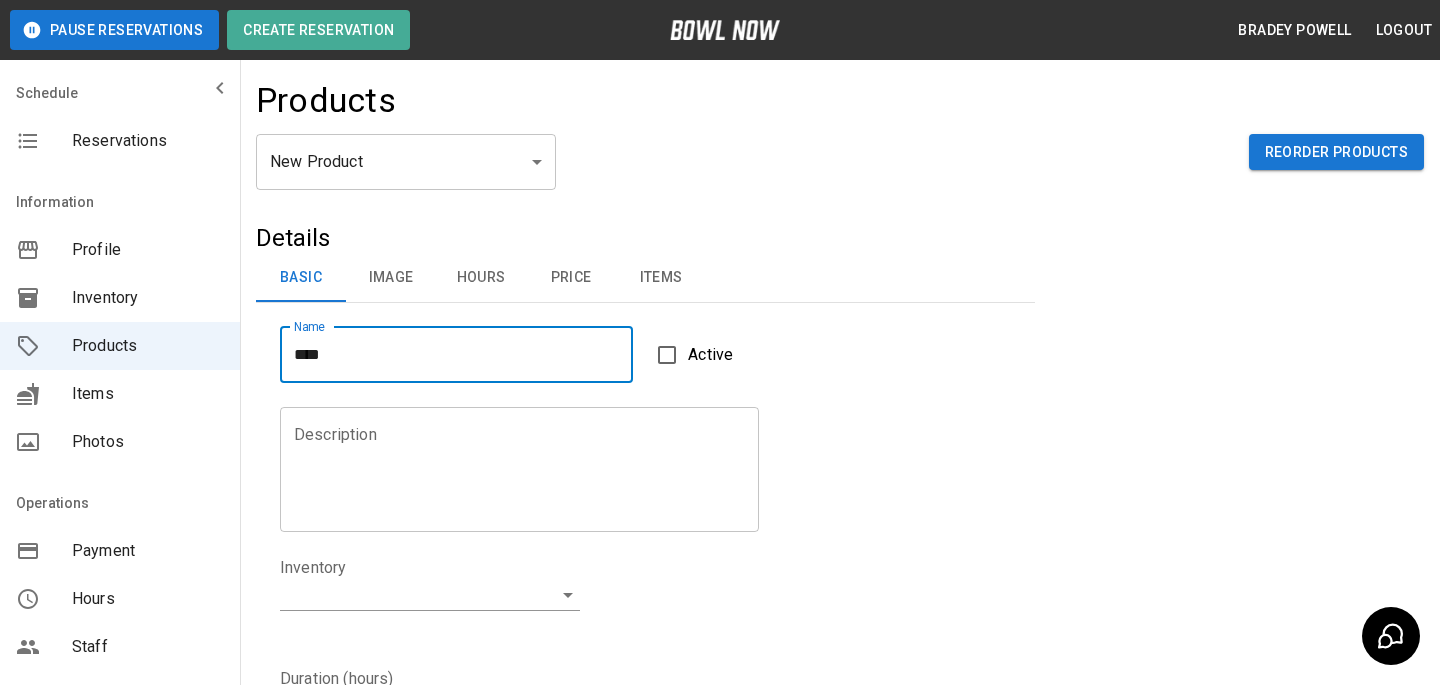 click on "Description" at bounding box center [519, 469] 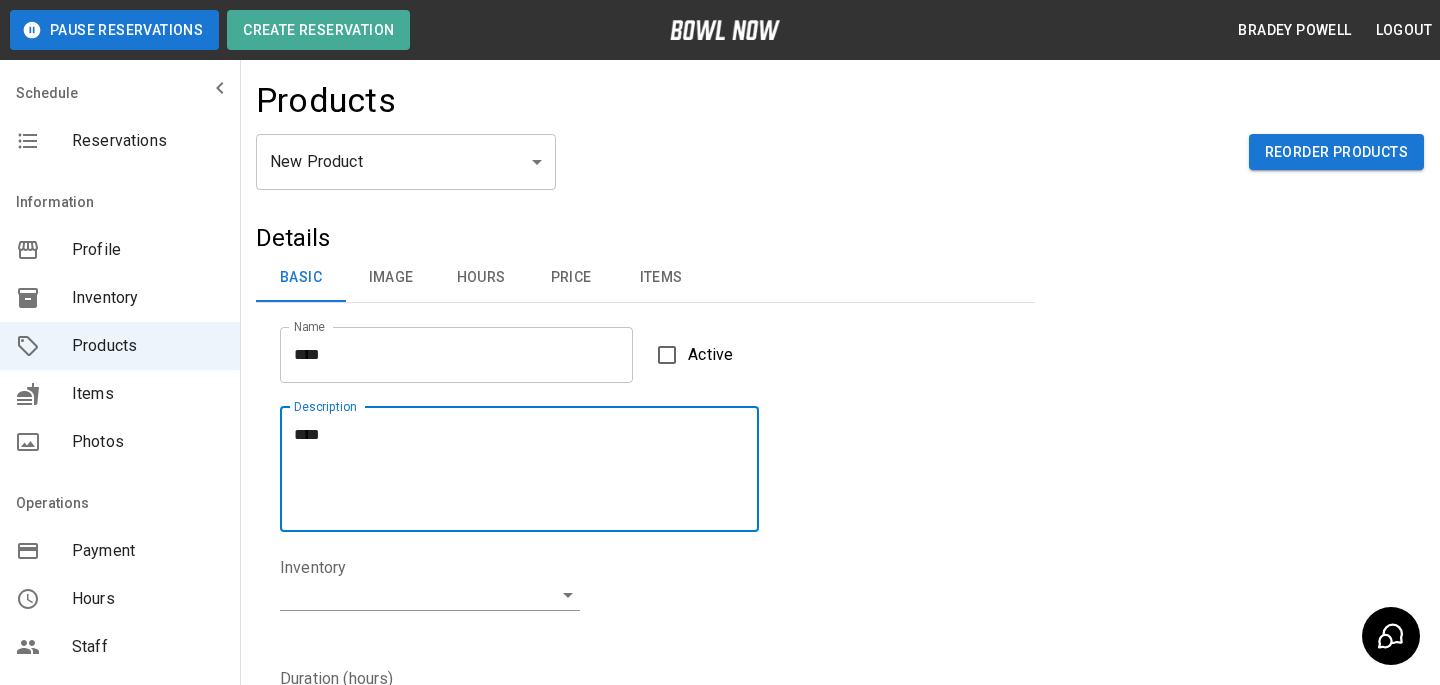 type on "****" 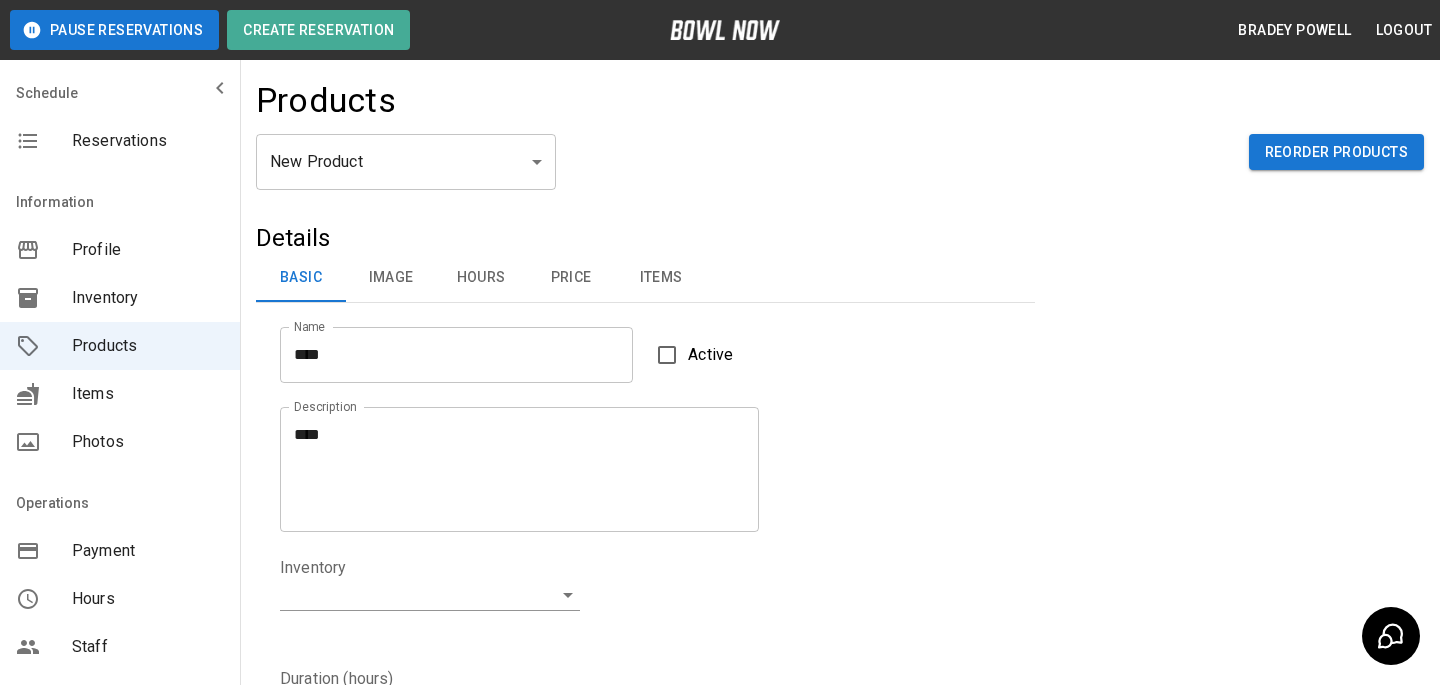 click on "Inventory ​" at bounding box center [430, 599] 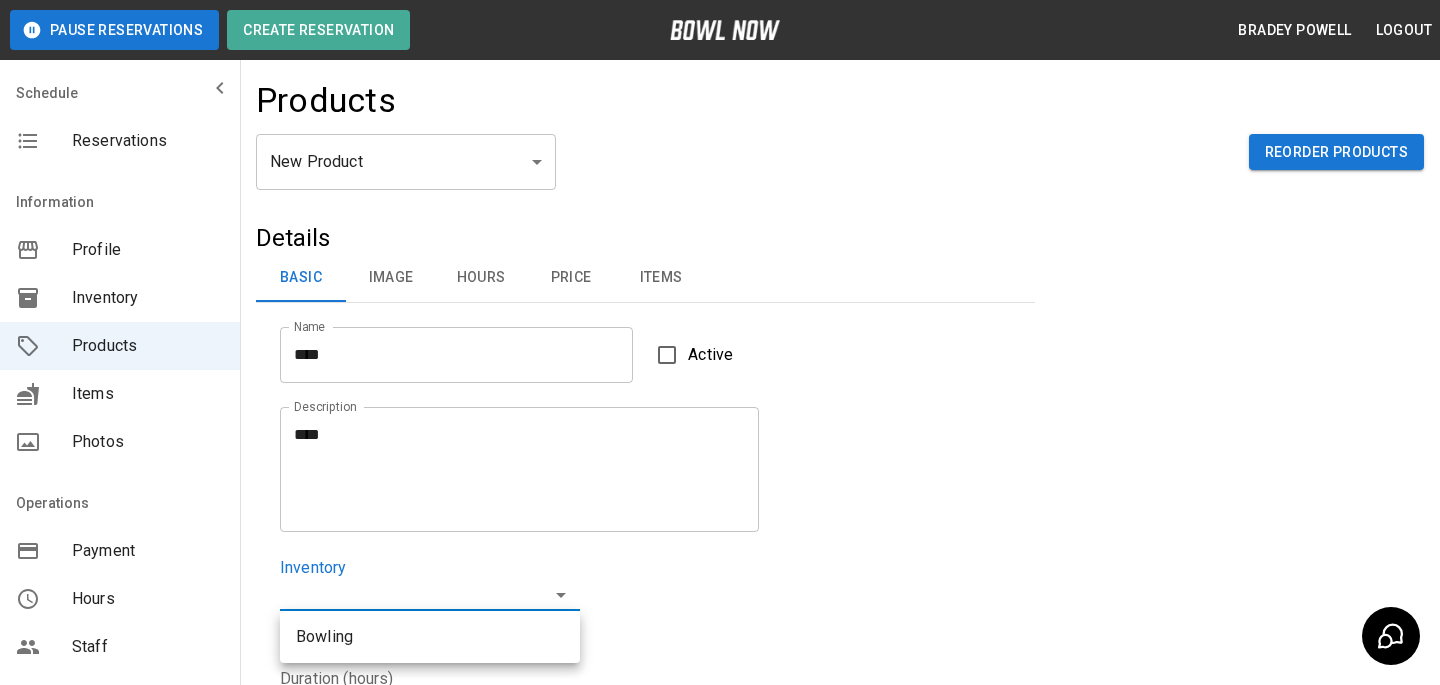 click on "Bowling" at bounding box center (430, 637) 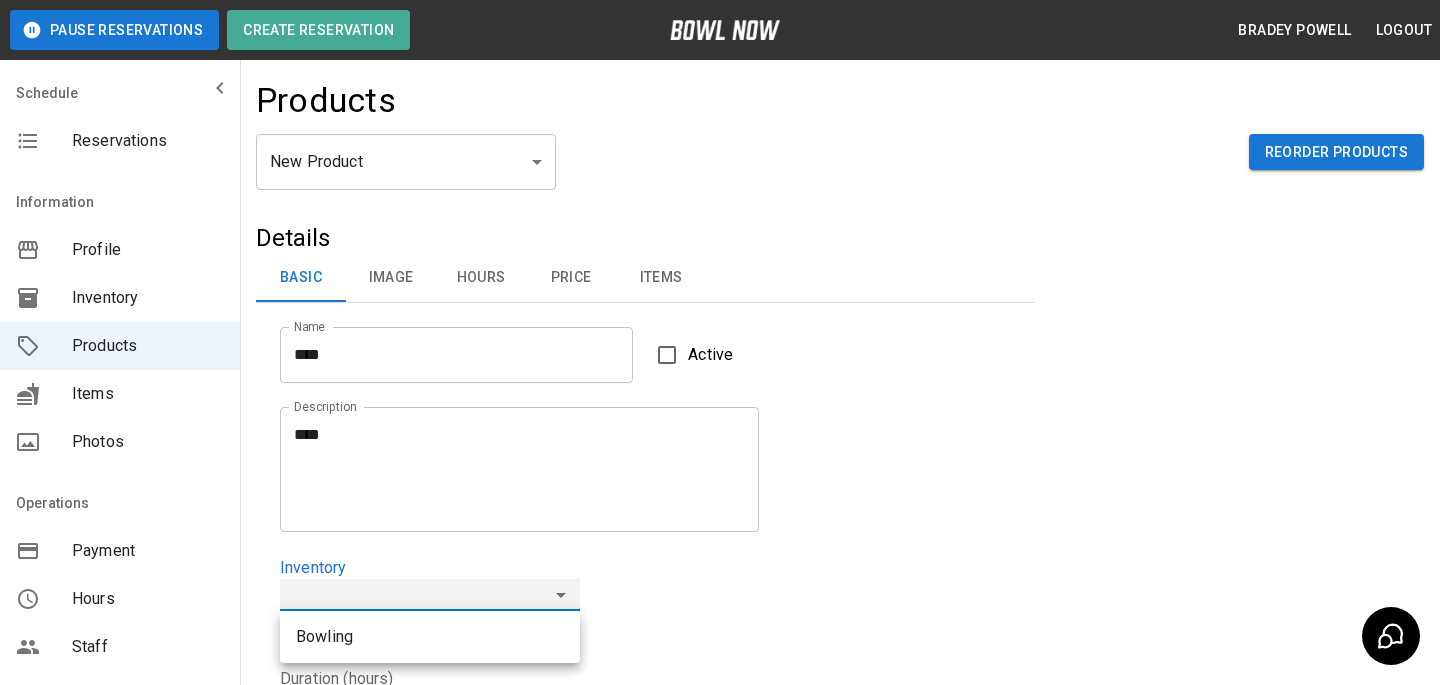 type on "**********" 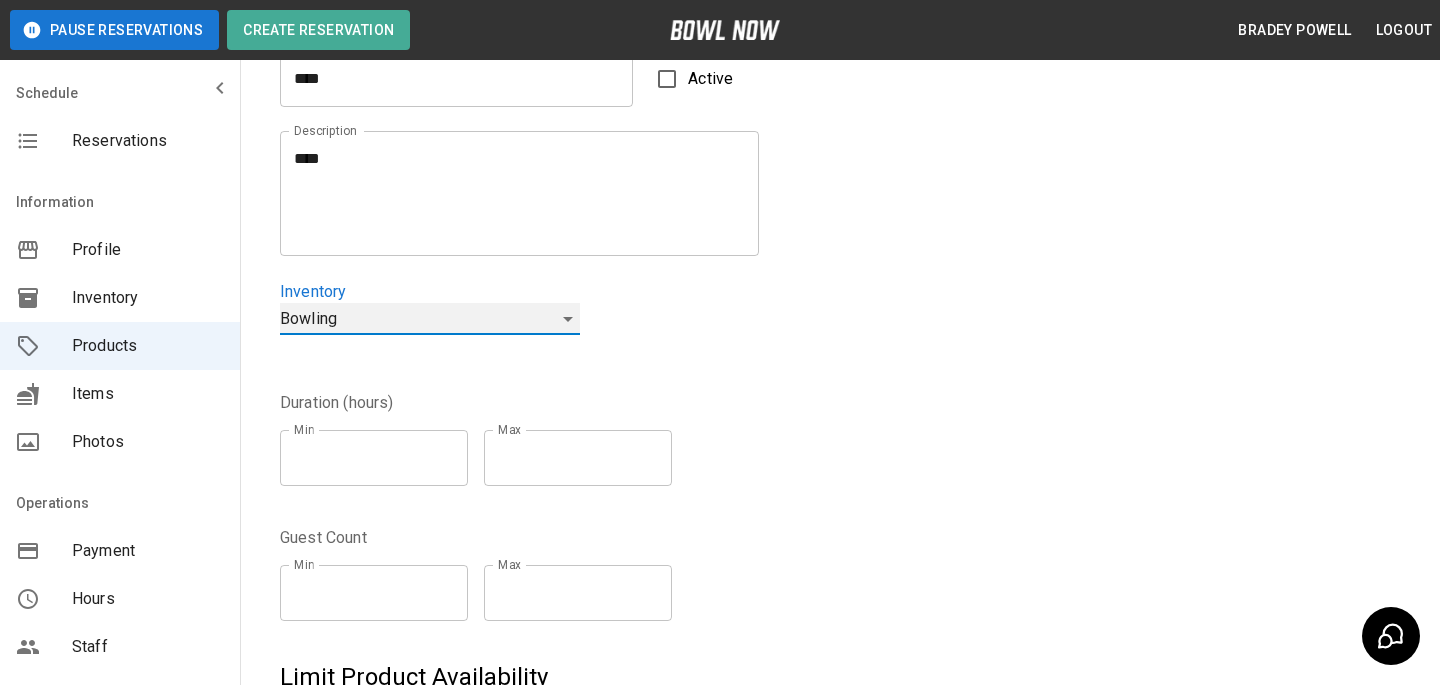 scroll, scrollTop: 283, scrollLeft: 0, axis: vertical 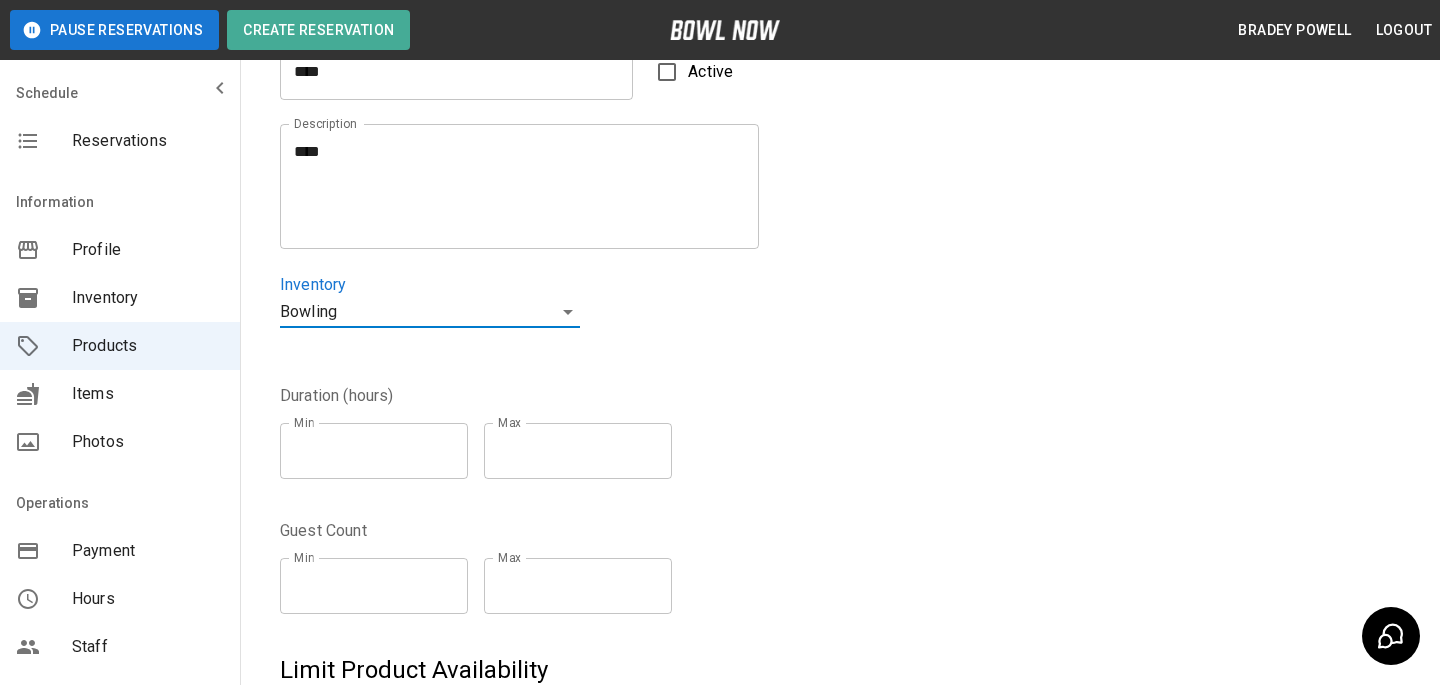 type on "*" 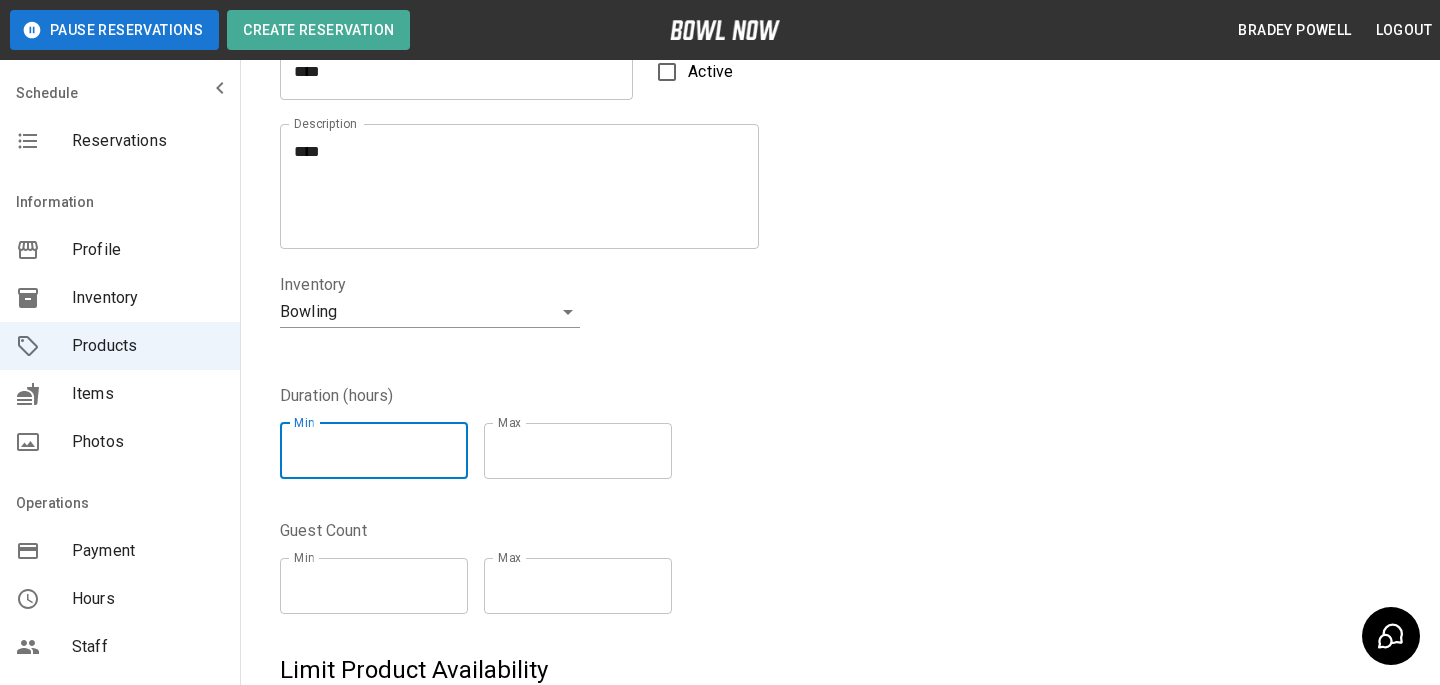 type on "*" 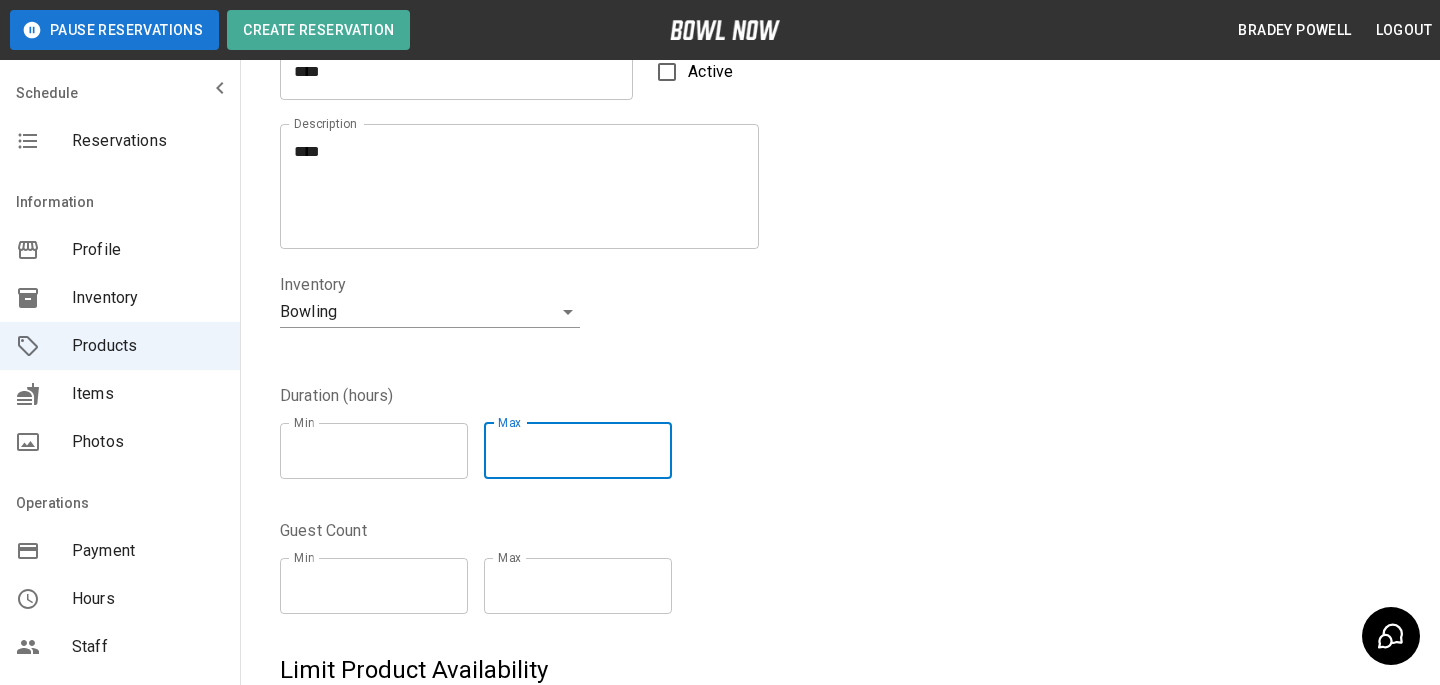 type on "*" 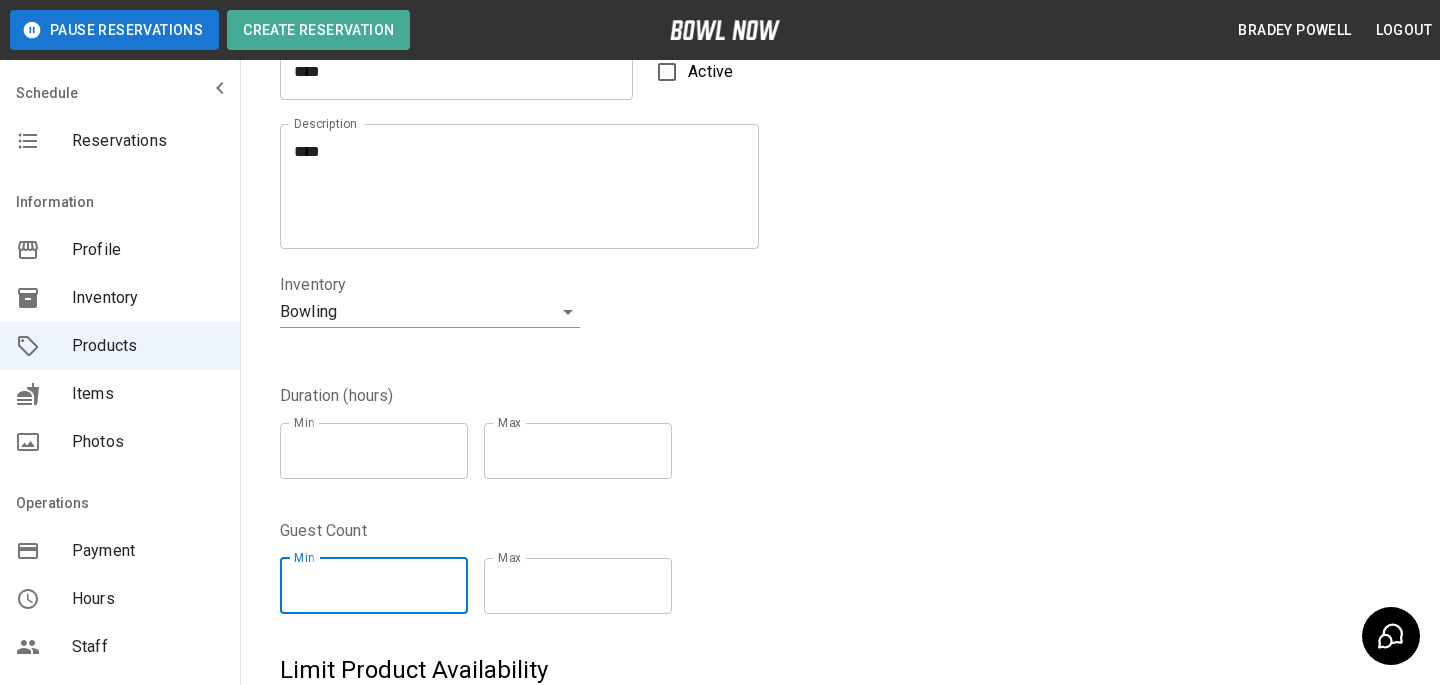 click on "*" at bounding box center [578, 586] 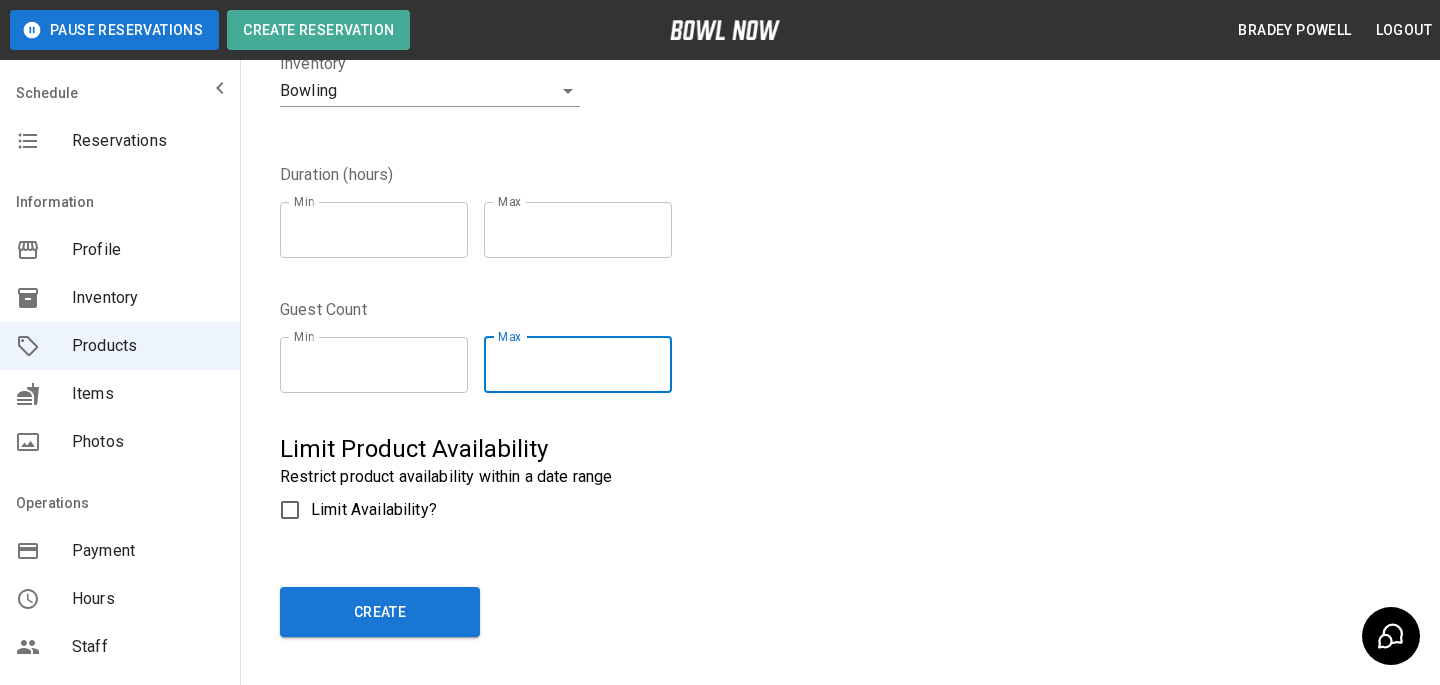 scroll, scrollTop: 530, scrollLeft: 0, axis: vertical 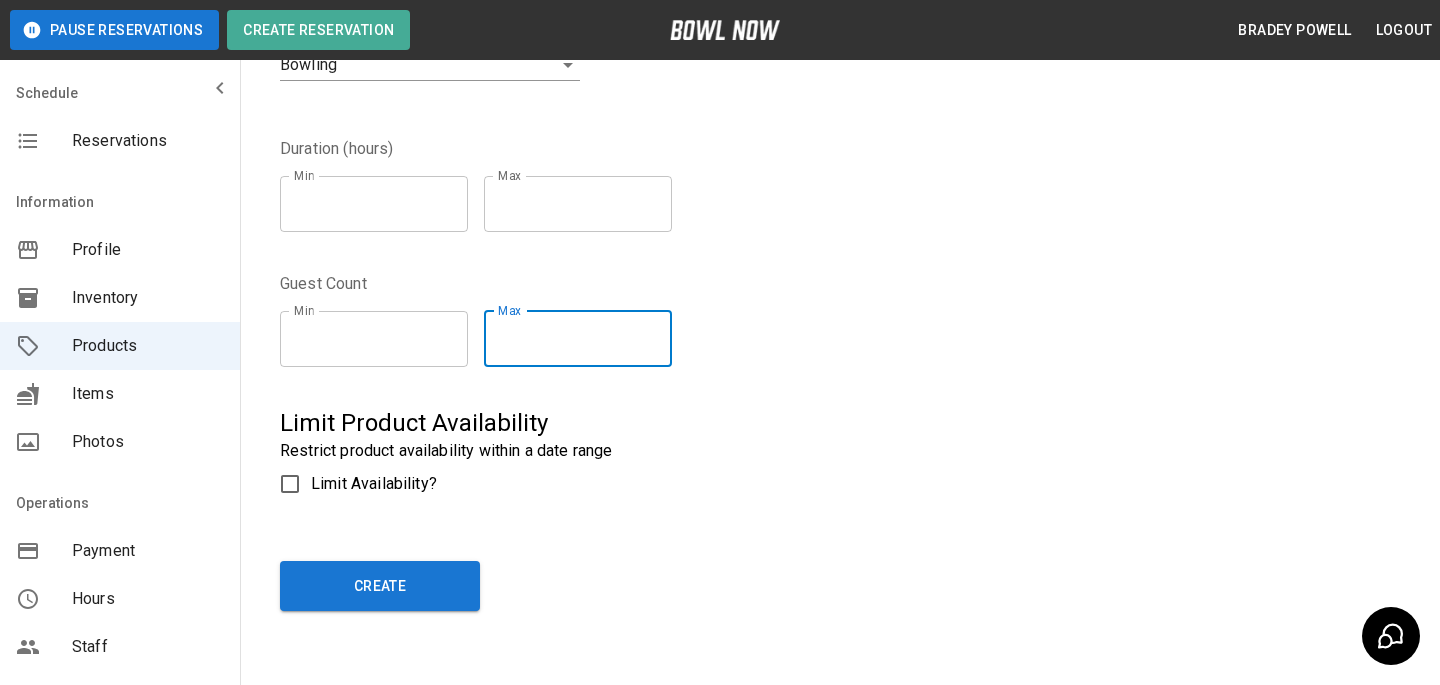 click on "**" at bounding box center [578, 339] 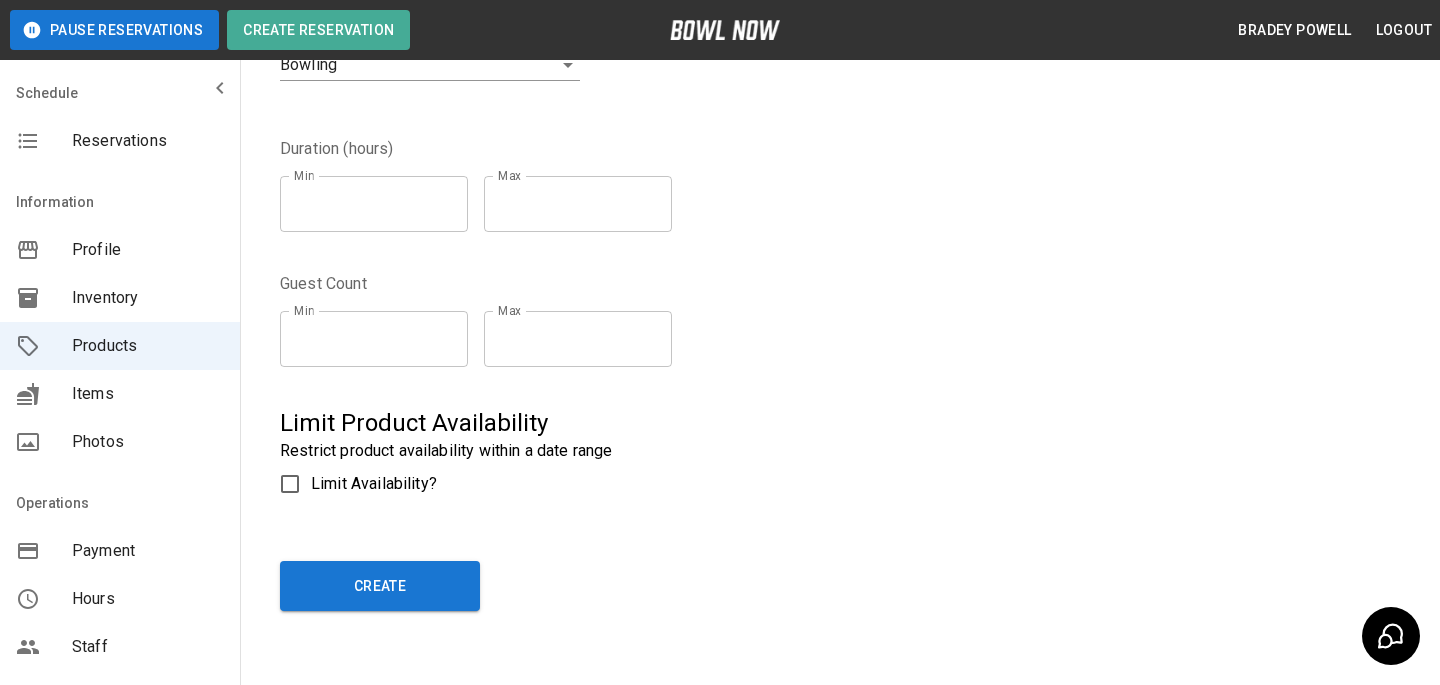 scroll, scrollTop: 0, scrollLeft: 0, axis: both 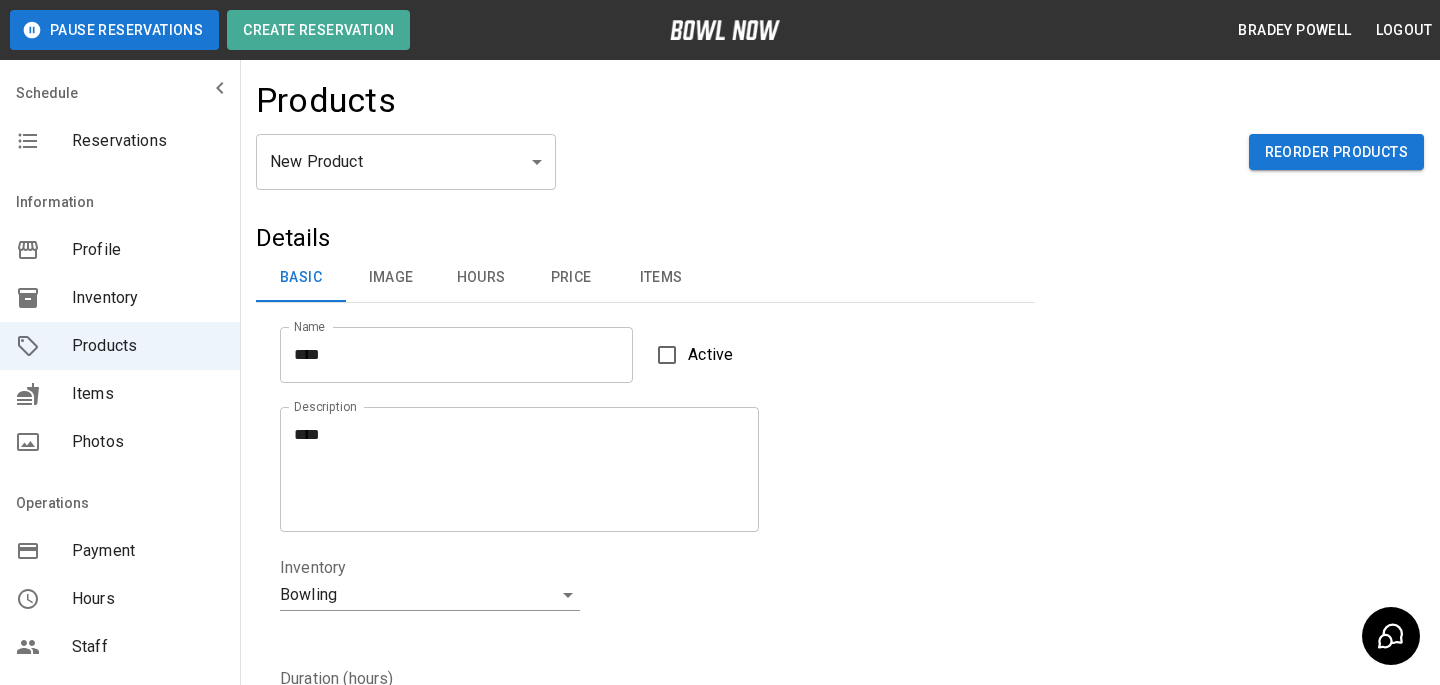 click on "Image" at bounding box center [391, 278] 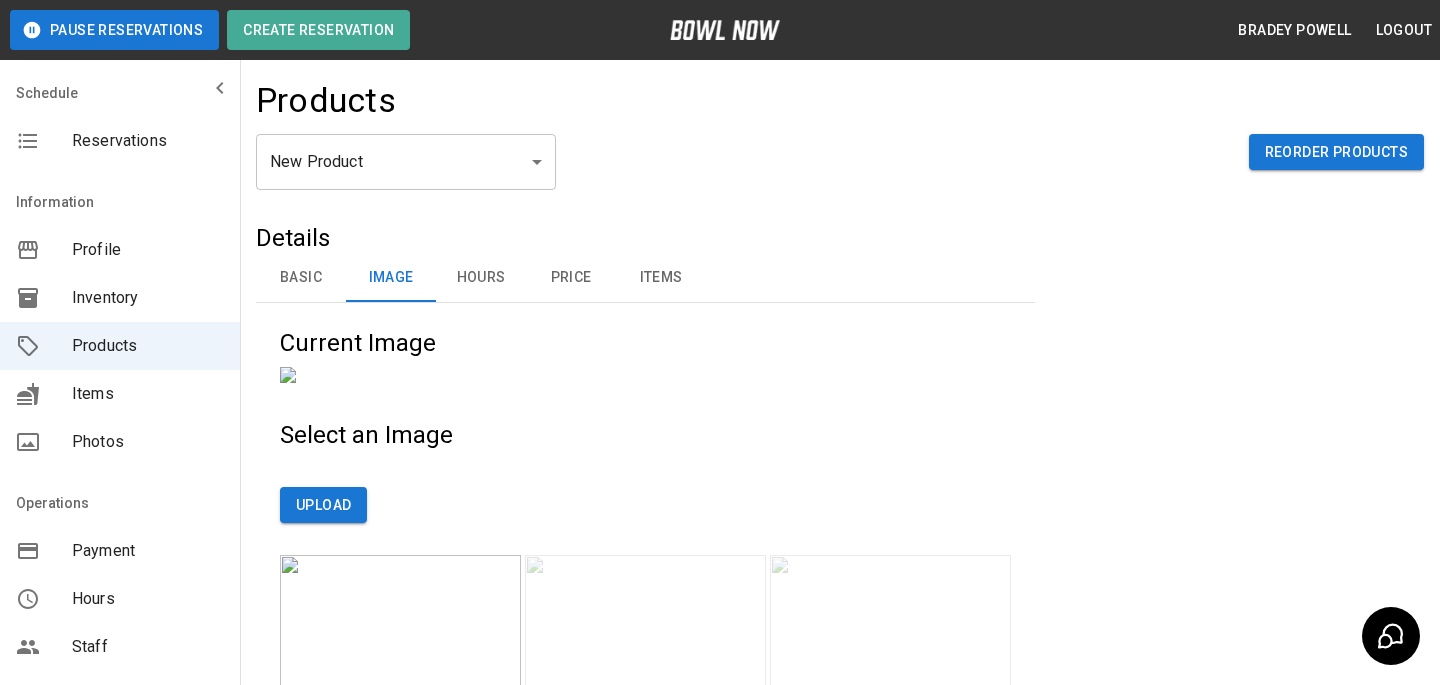 click on "Basic" at bounding box center [301, 278] 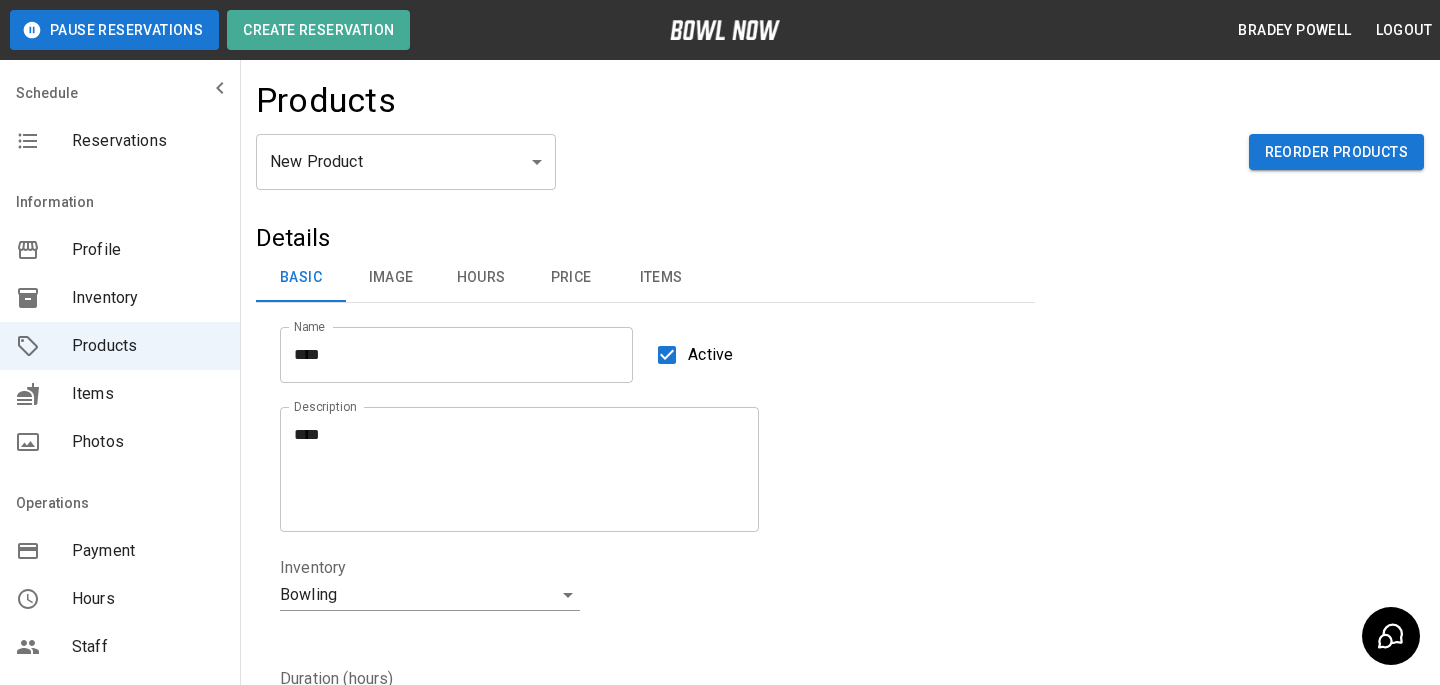 click on "Name **** Name" at bounding box center [444, 343] 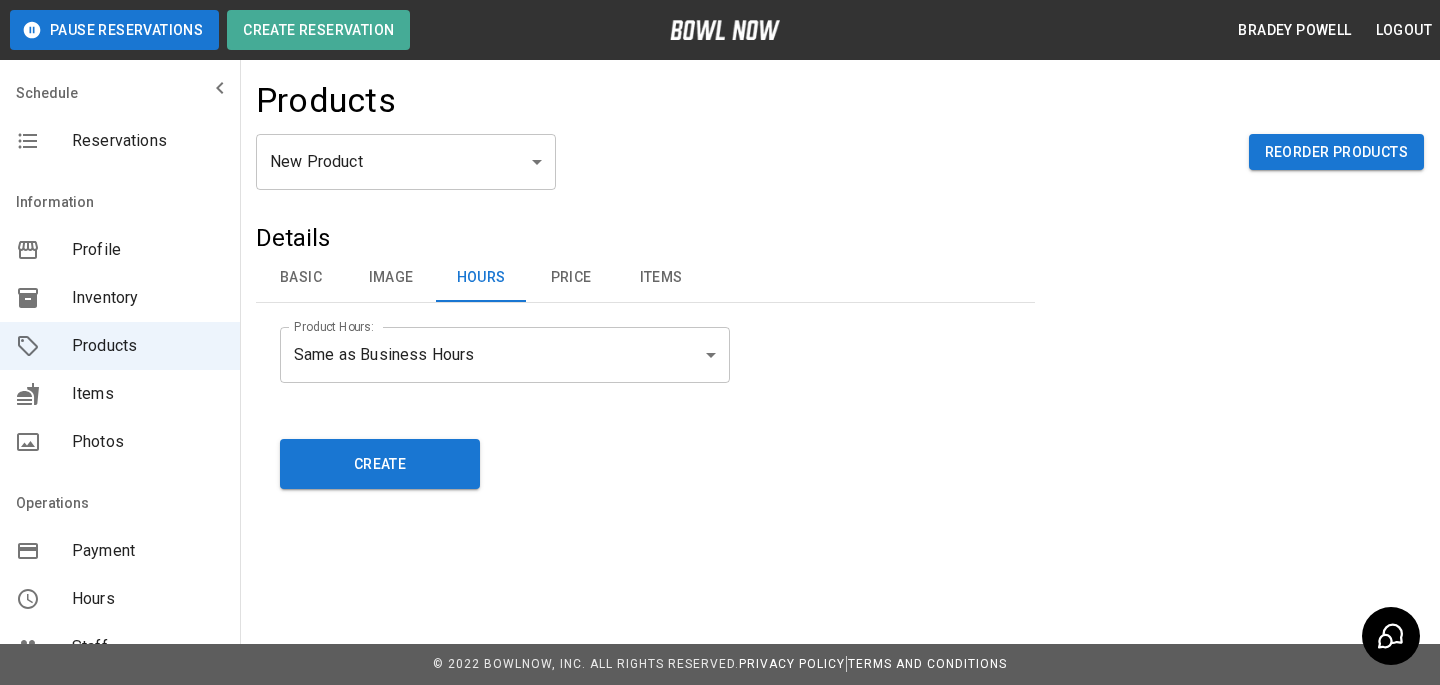 click on "Price" at bounding box center [571, 278] 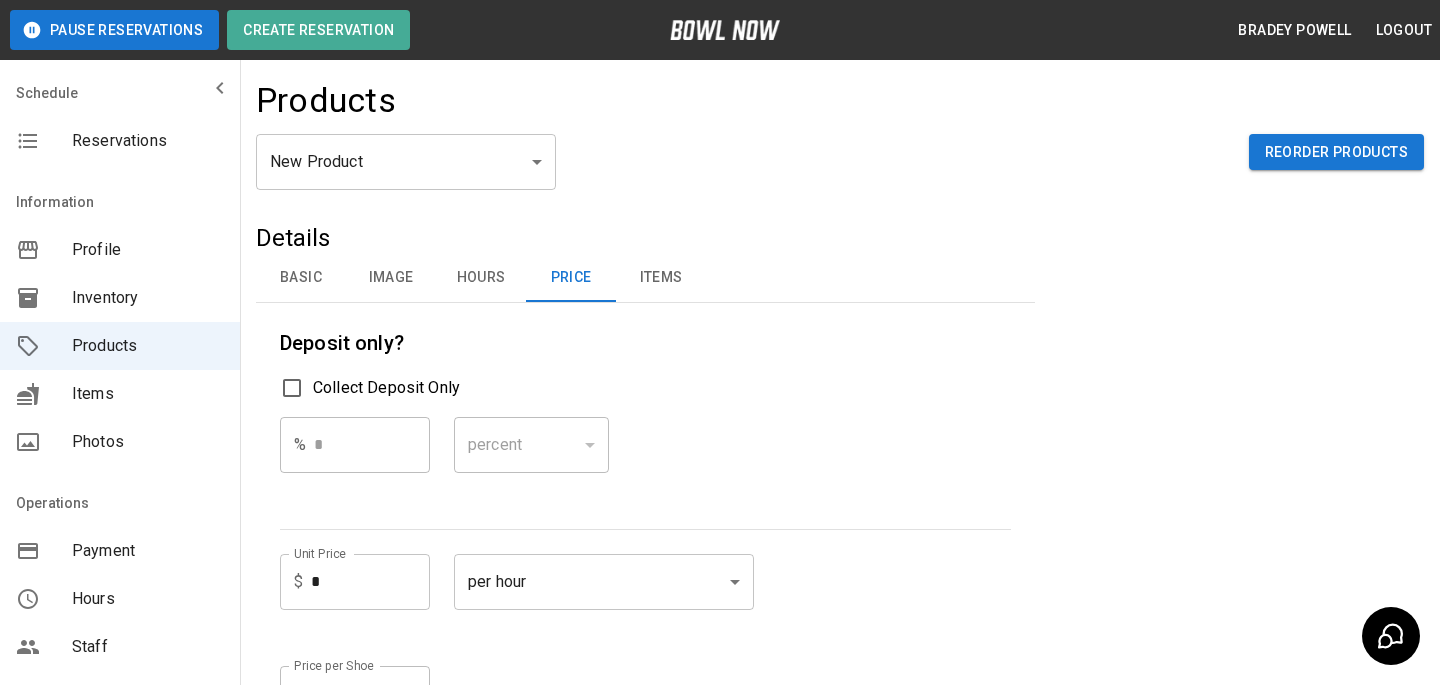 click on "*" at bounding box center [370, 582] 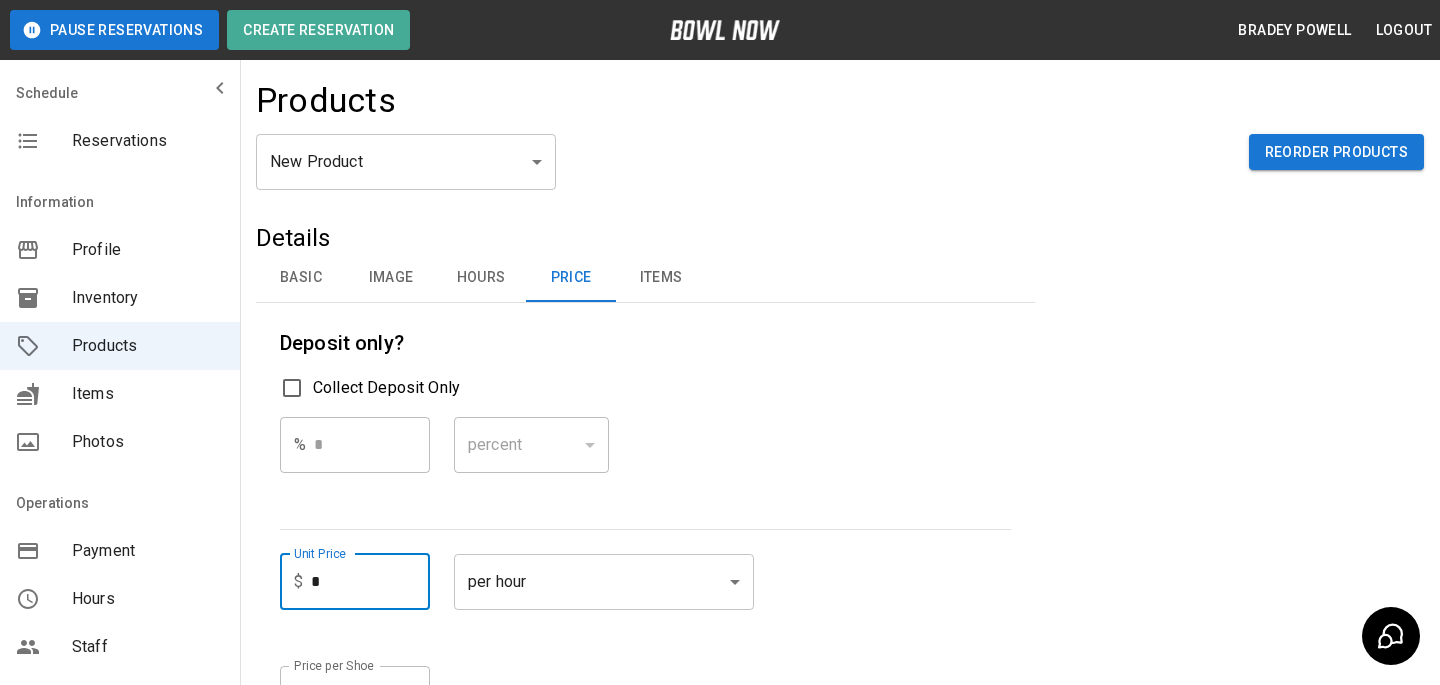 type on "*" 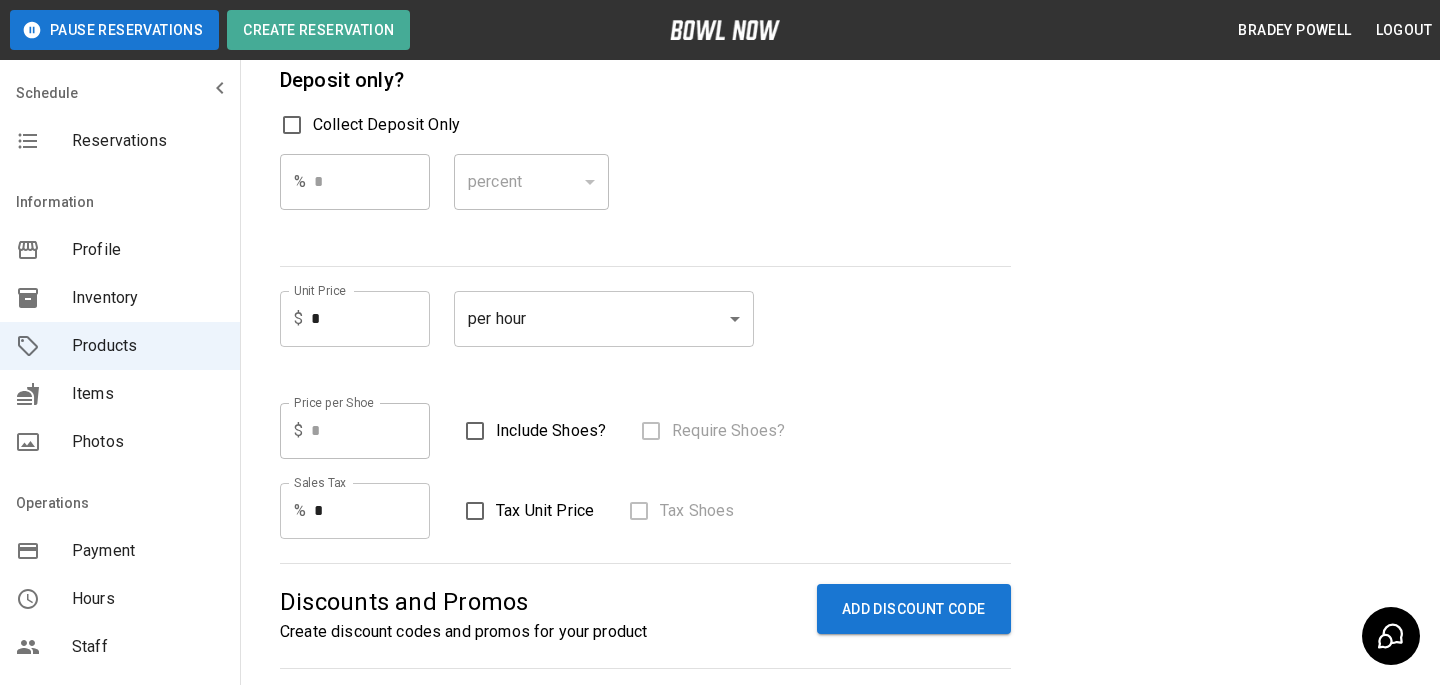 scroll, scrollTop: 365, scrollLeft: 0, axis: vertical 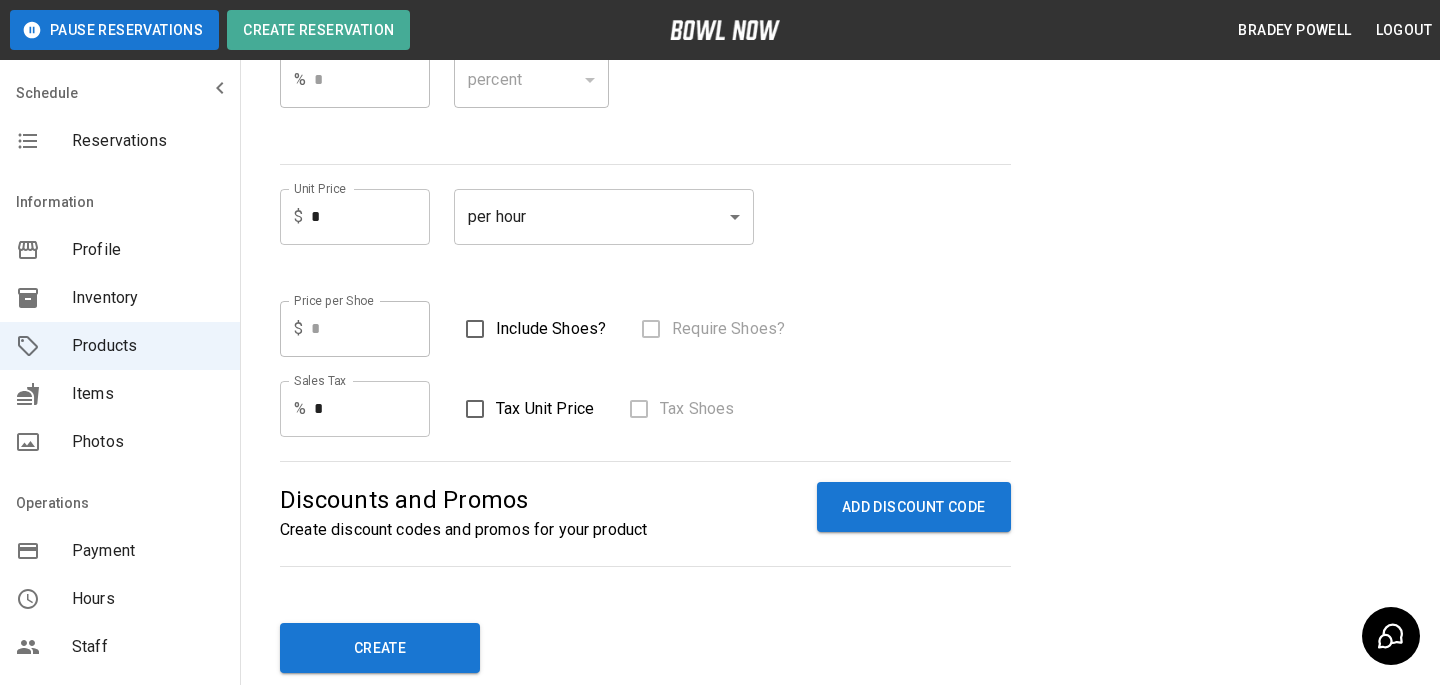 click on "**********" at bounding box center (645, 224) 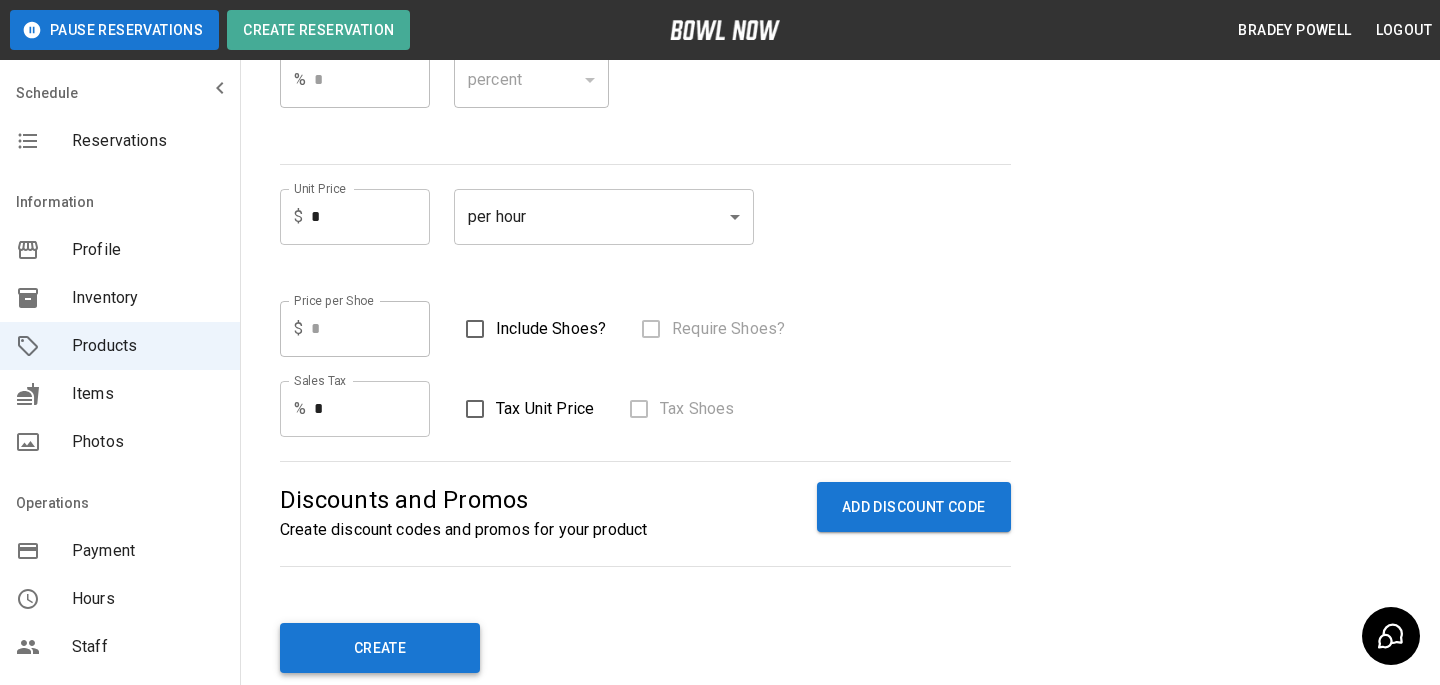 click on "Create" at bounding box center (380, 648) 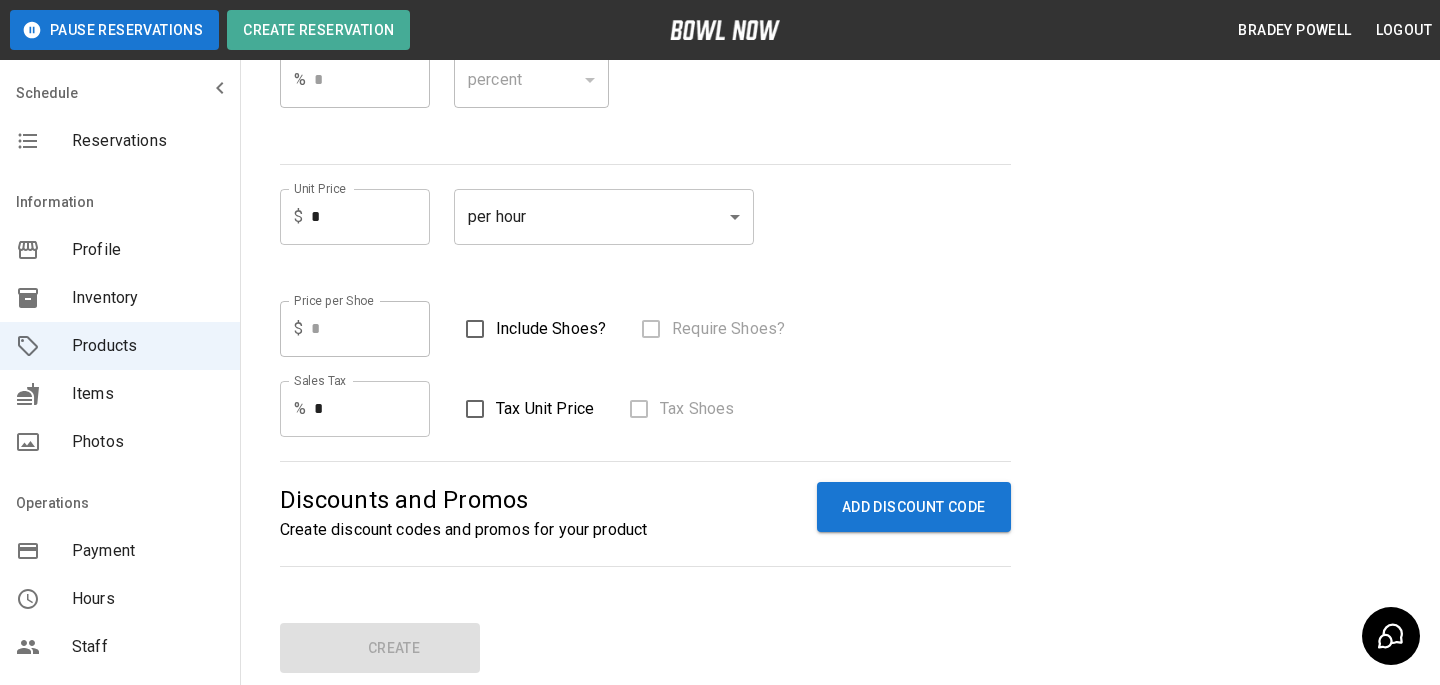 type on "*" 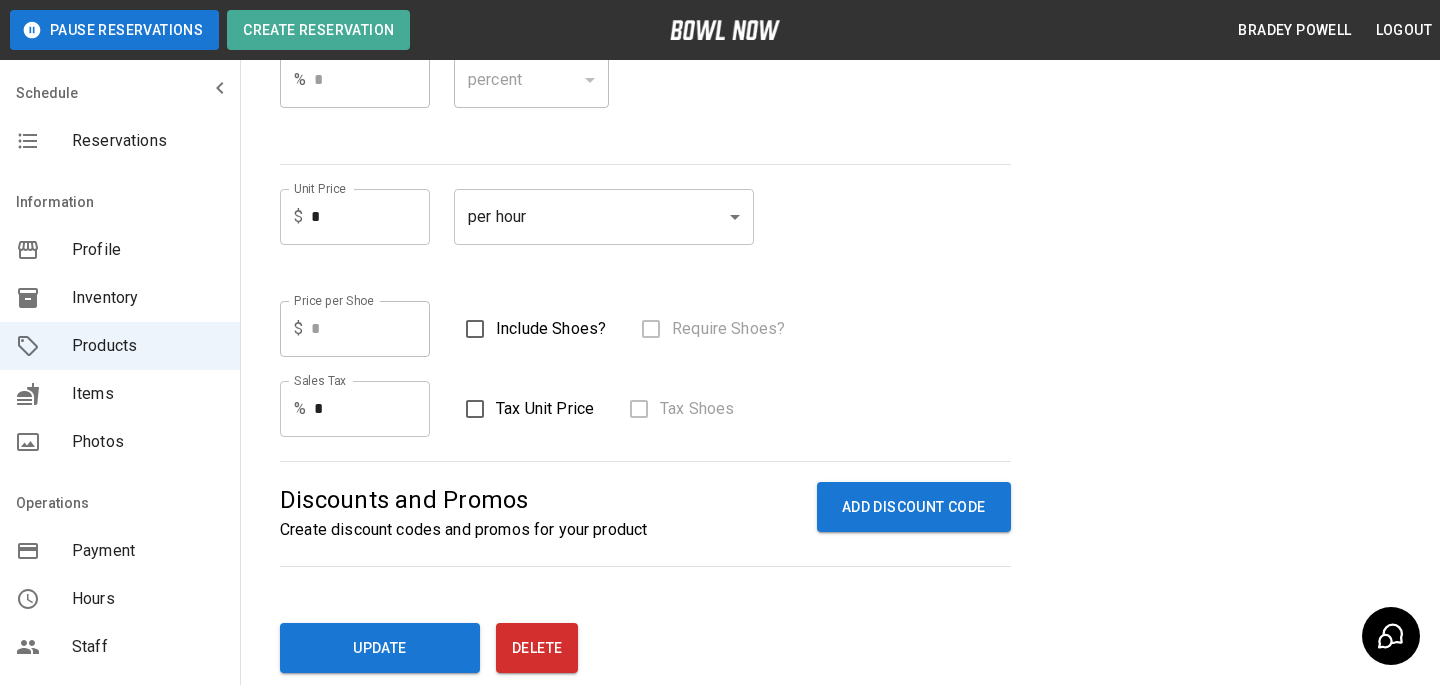 scroll, scrollTop: 395, scrollLeft: 0, axis: vertical 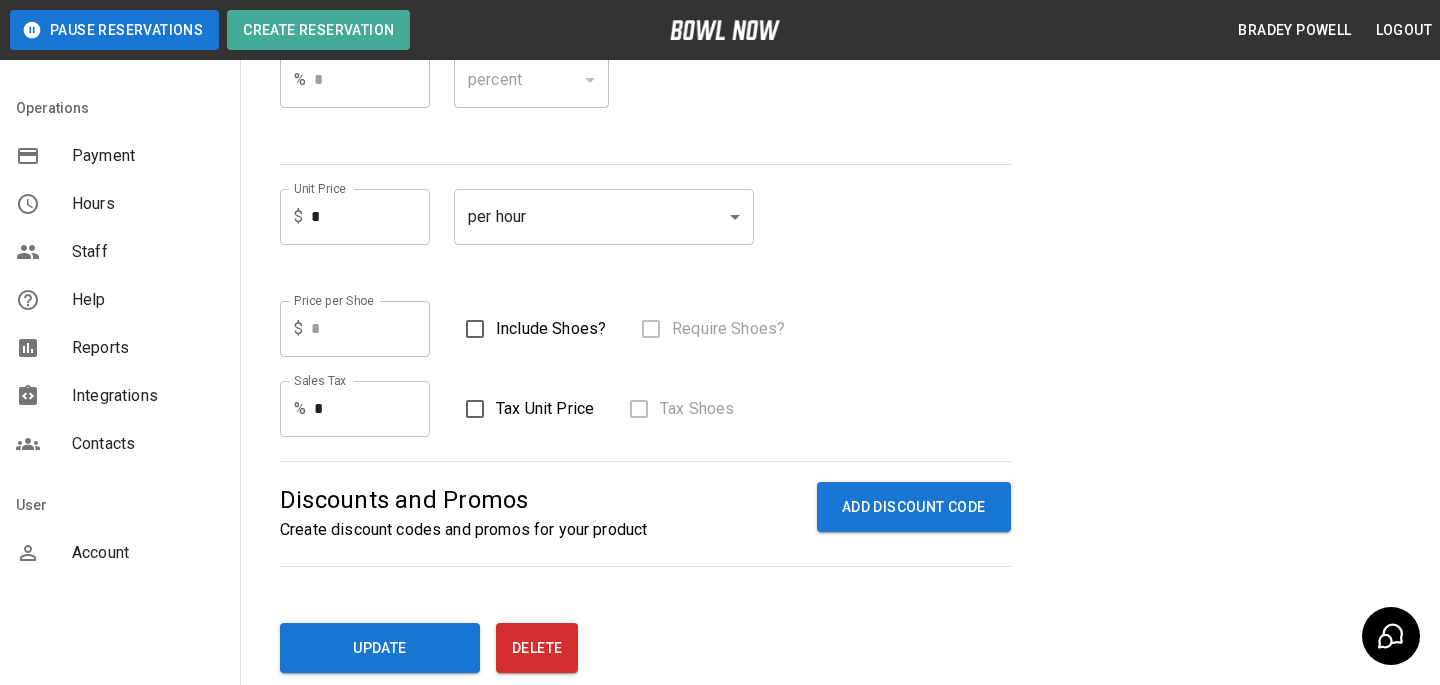 click on "Account" at bounding box center (120, 553) 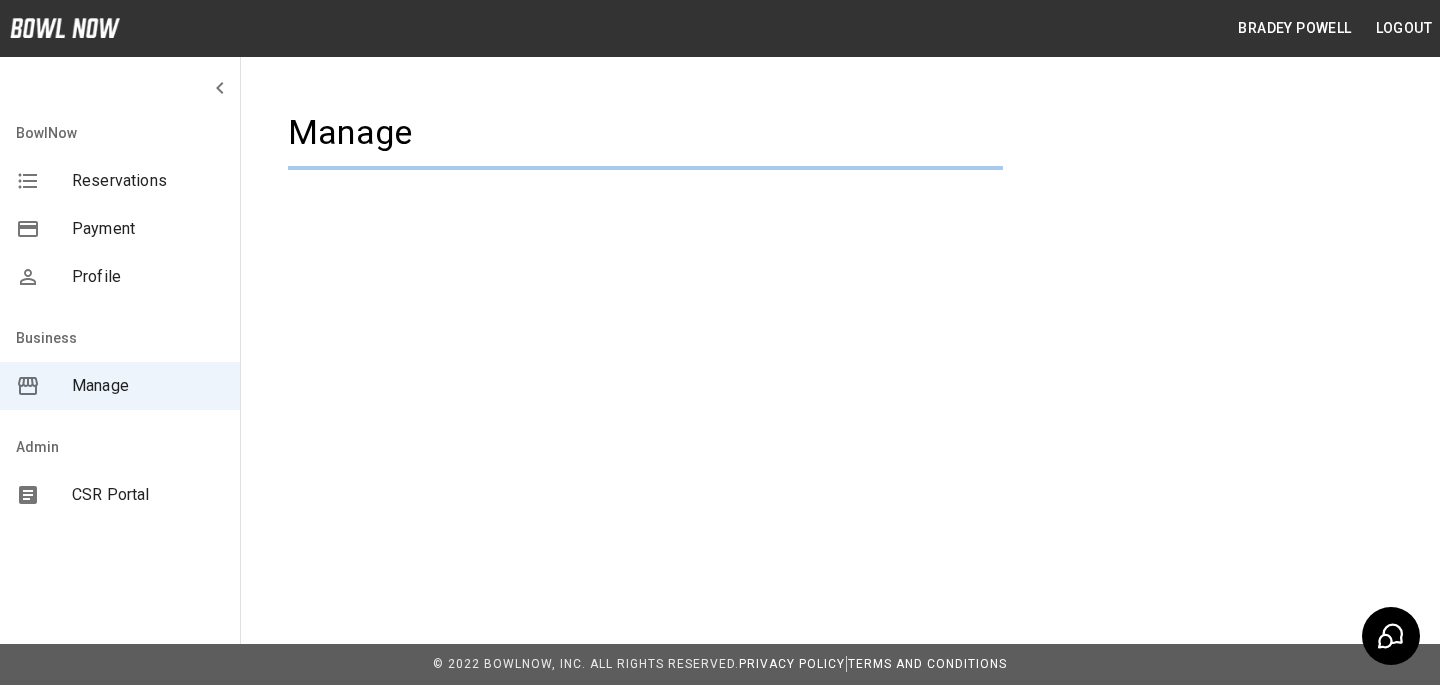 scroll, scrollTop: 0, scrollLeft: 0, axis: both 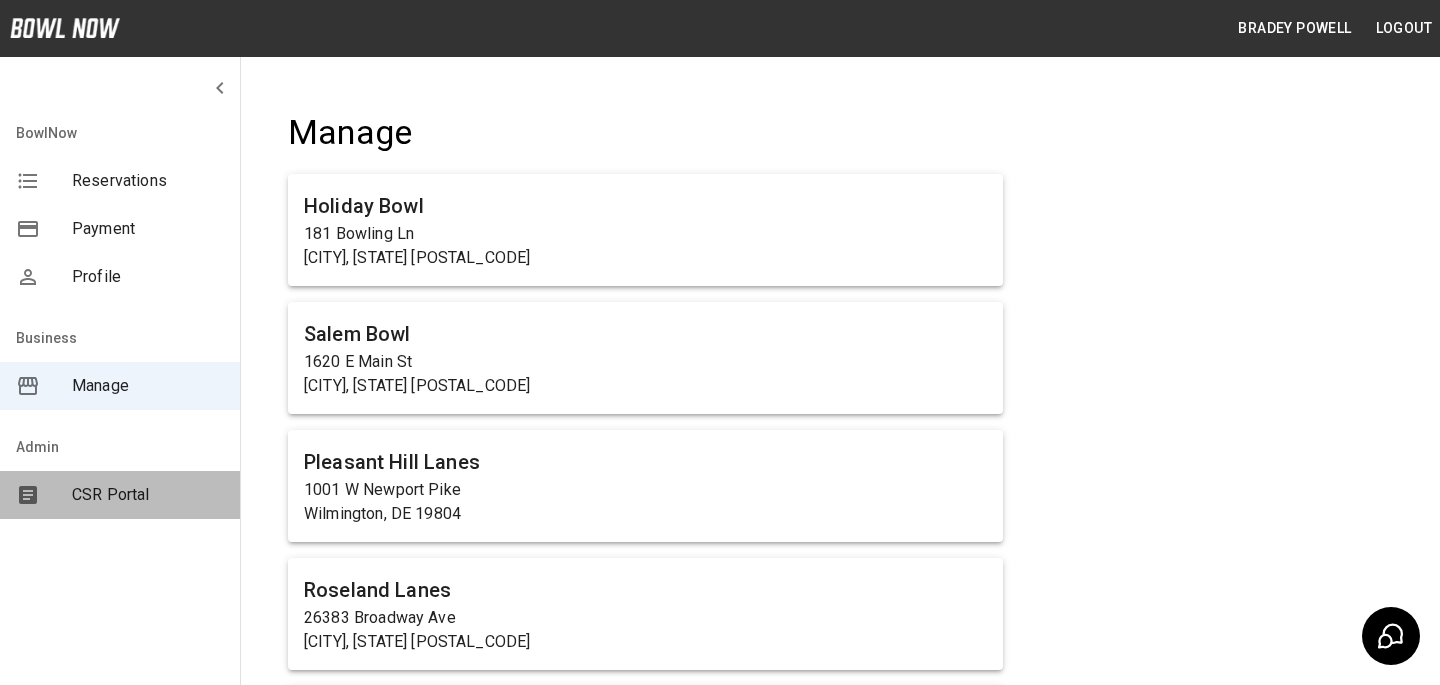 click on "CSR Portal" at bounding box center (120, 495) 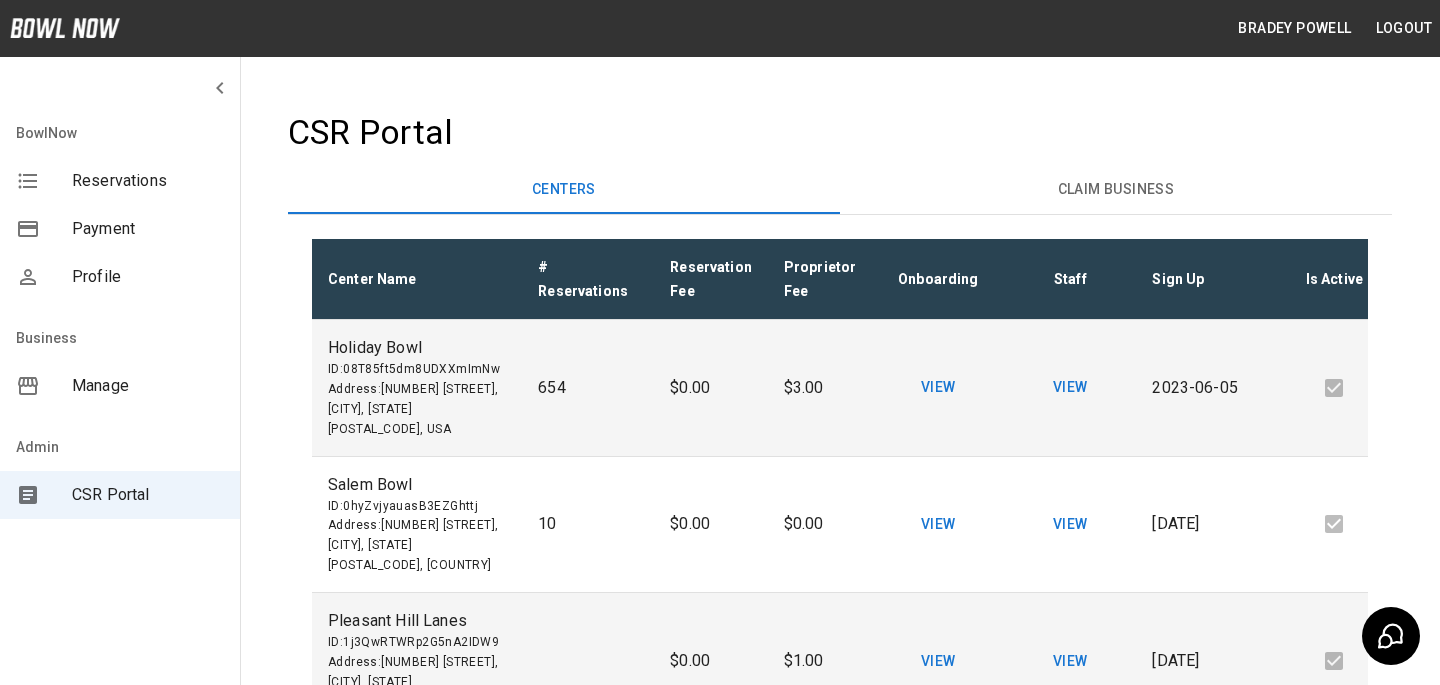 scroll, scrollTop: 526, scrollLeft: 0, axis: vertical 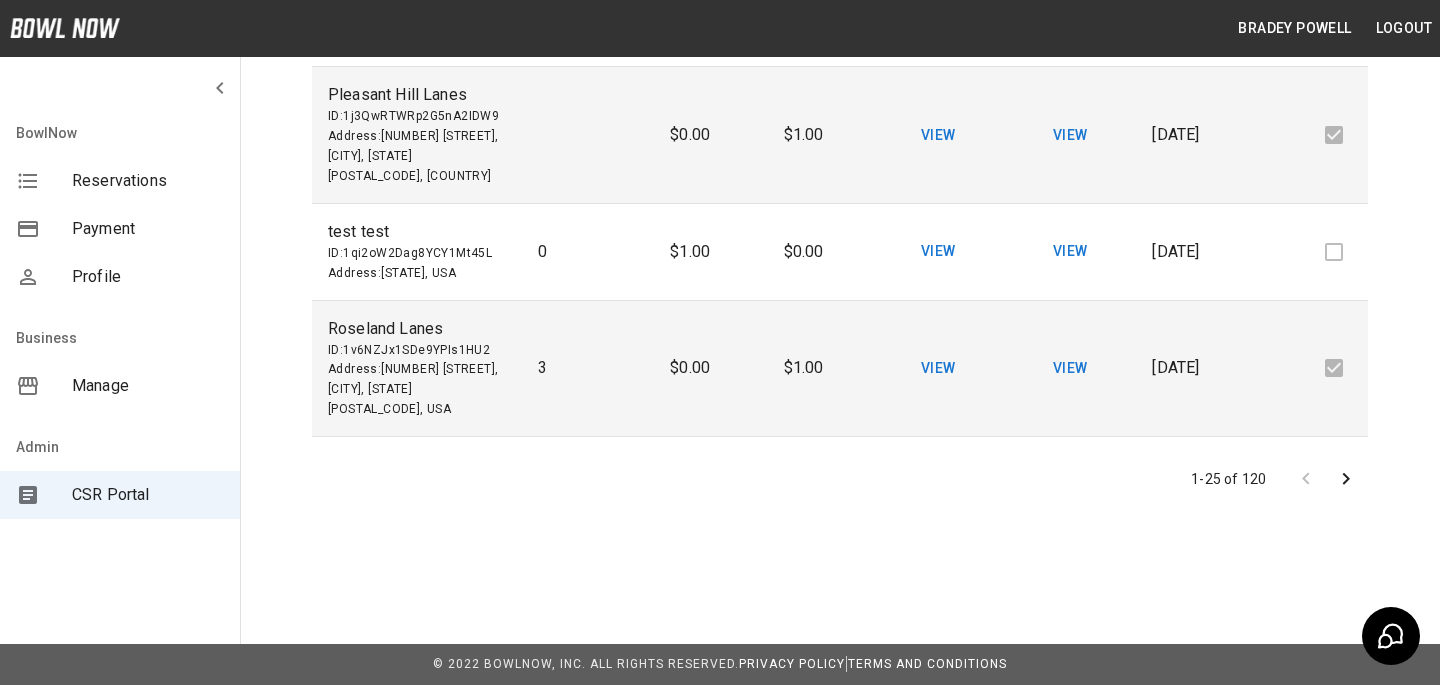 click at bounding box center [1346, 479] 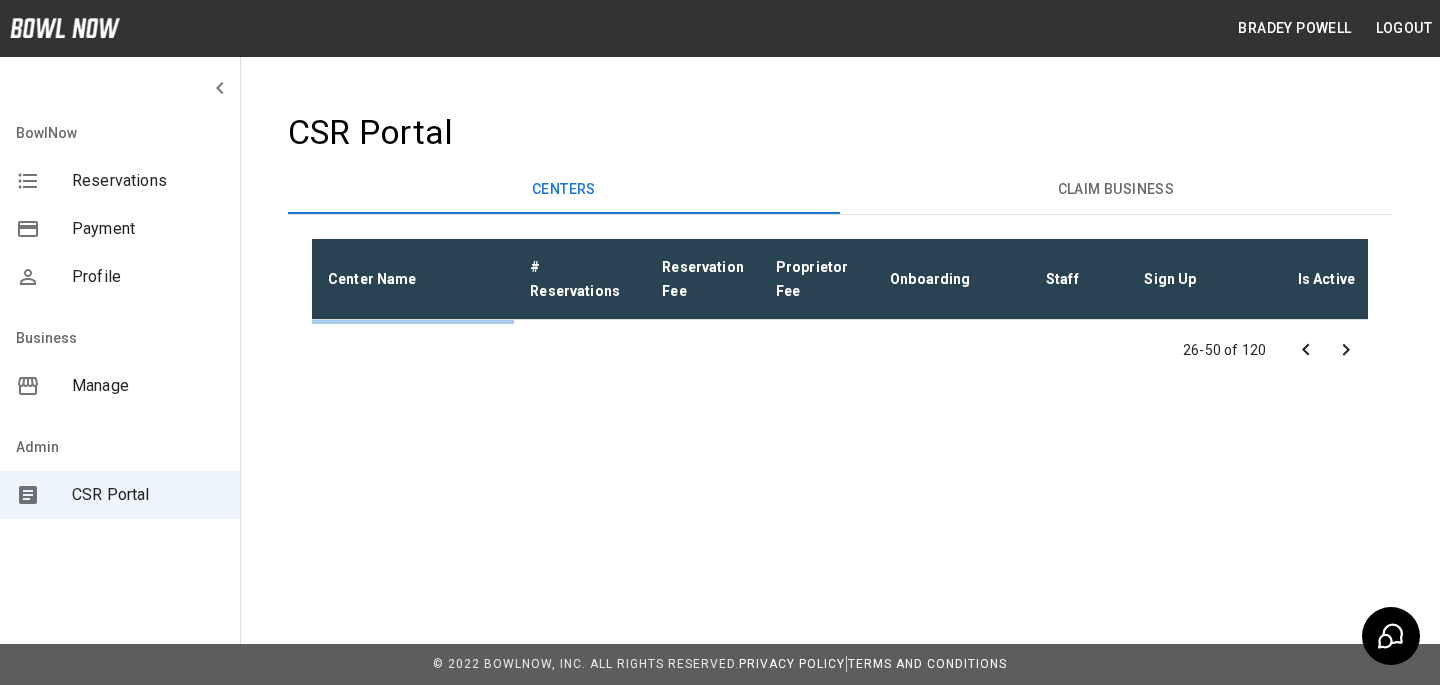 scroll, scrollTop: 0, scrollLeft: 0, axis: both 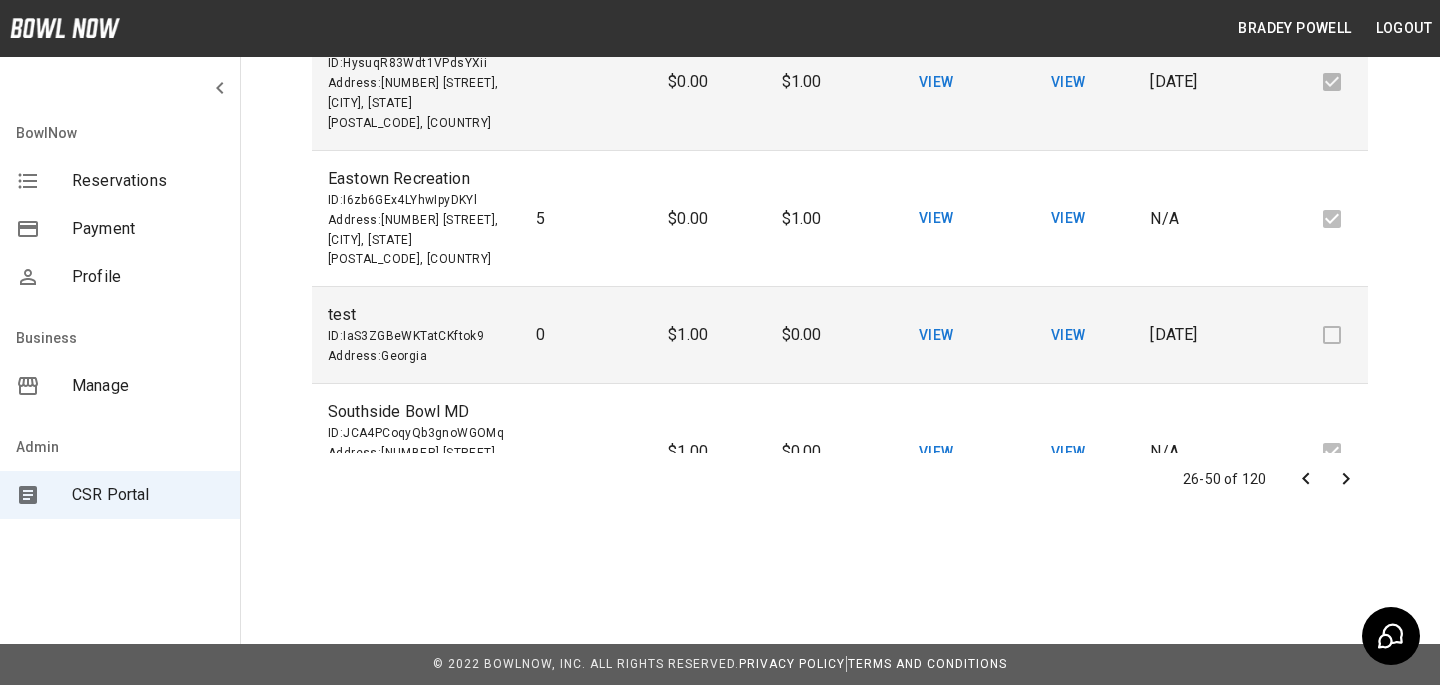 click at bounding box center [1346, 479] 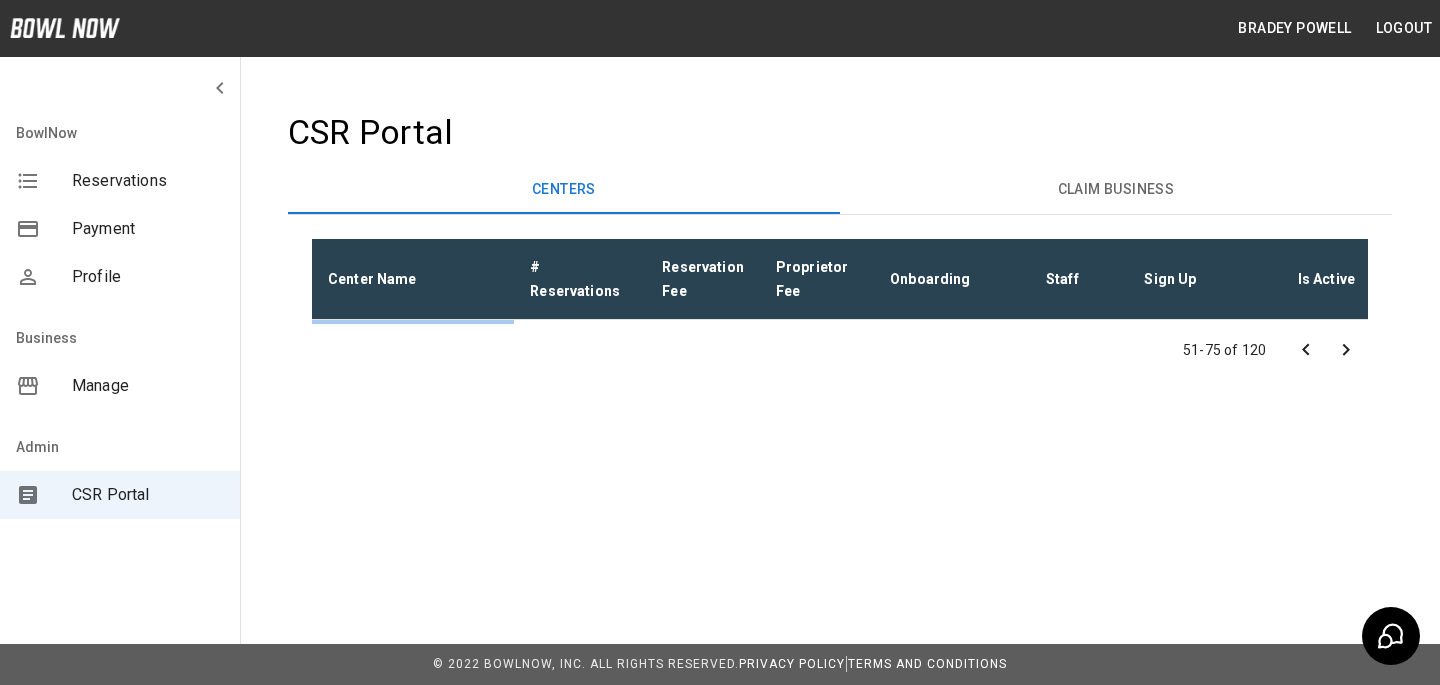 scroll, scrollTop: 0, scrollLeft: 0, axis: both 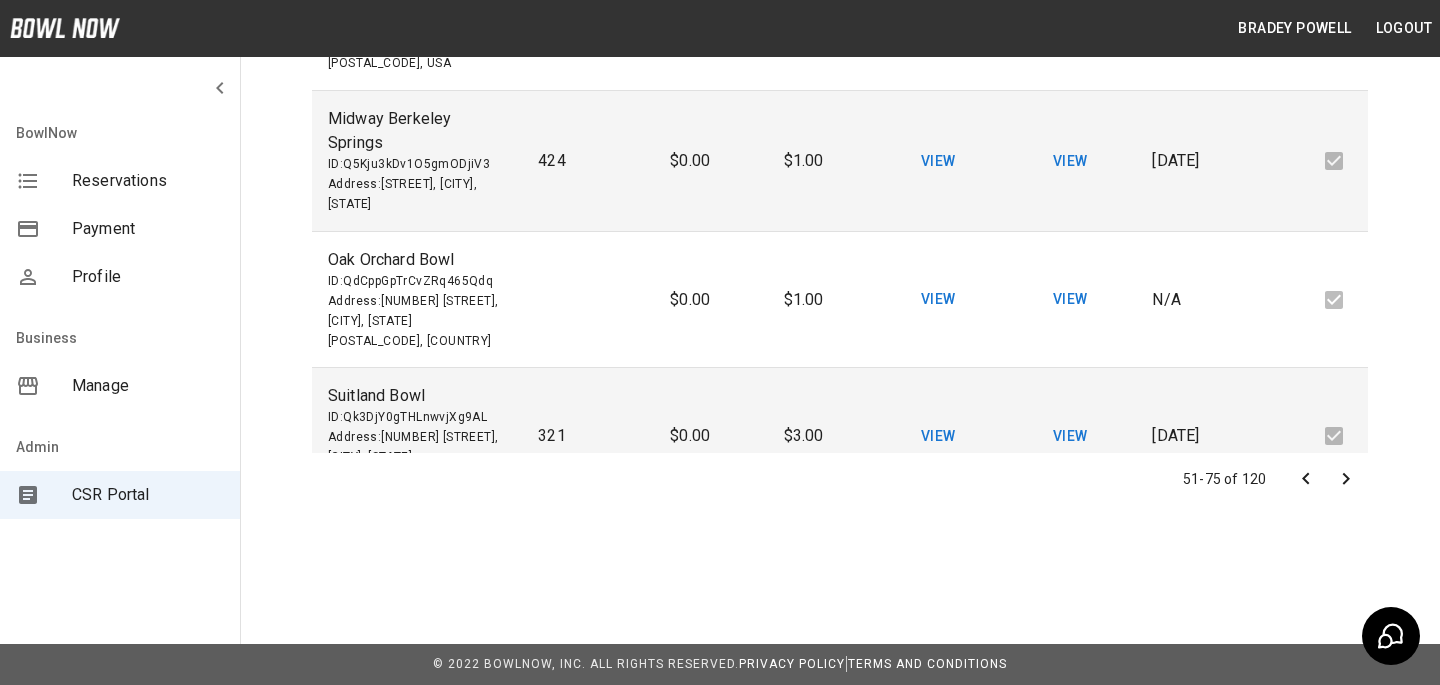click at bounding box center [1326, 479] 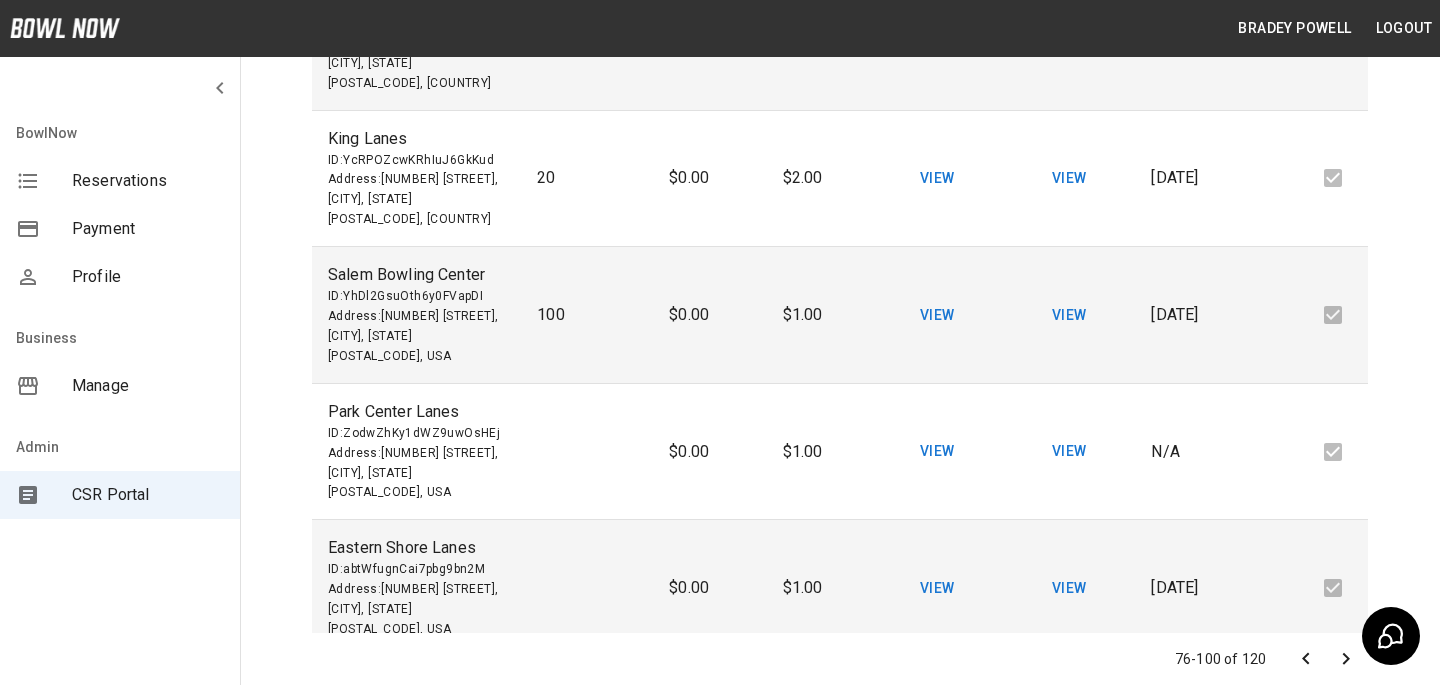 scroll, scrollTop: 526, scrollLeft: 0, axis: vertical 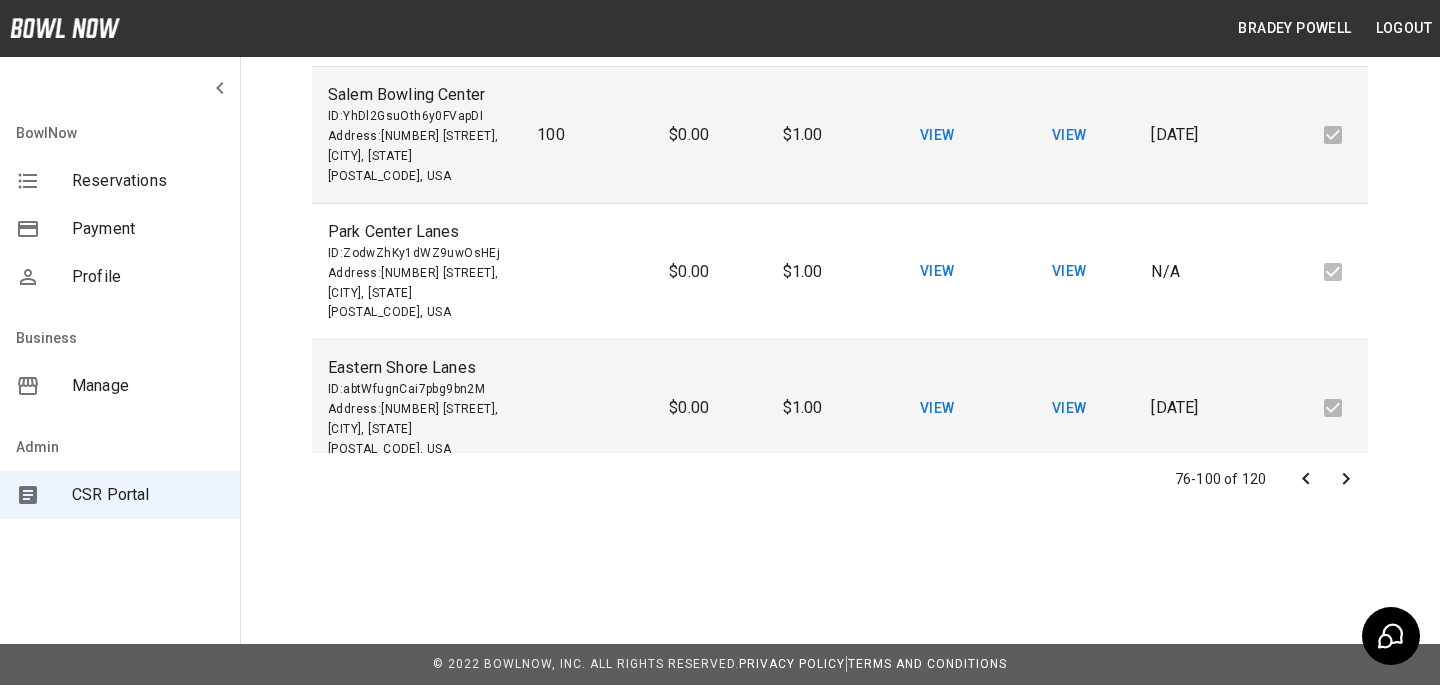 click 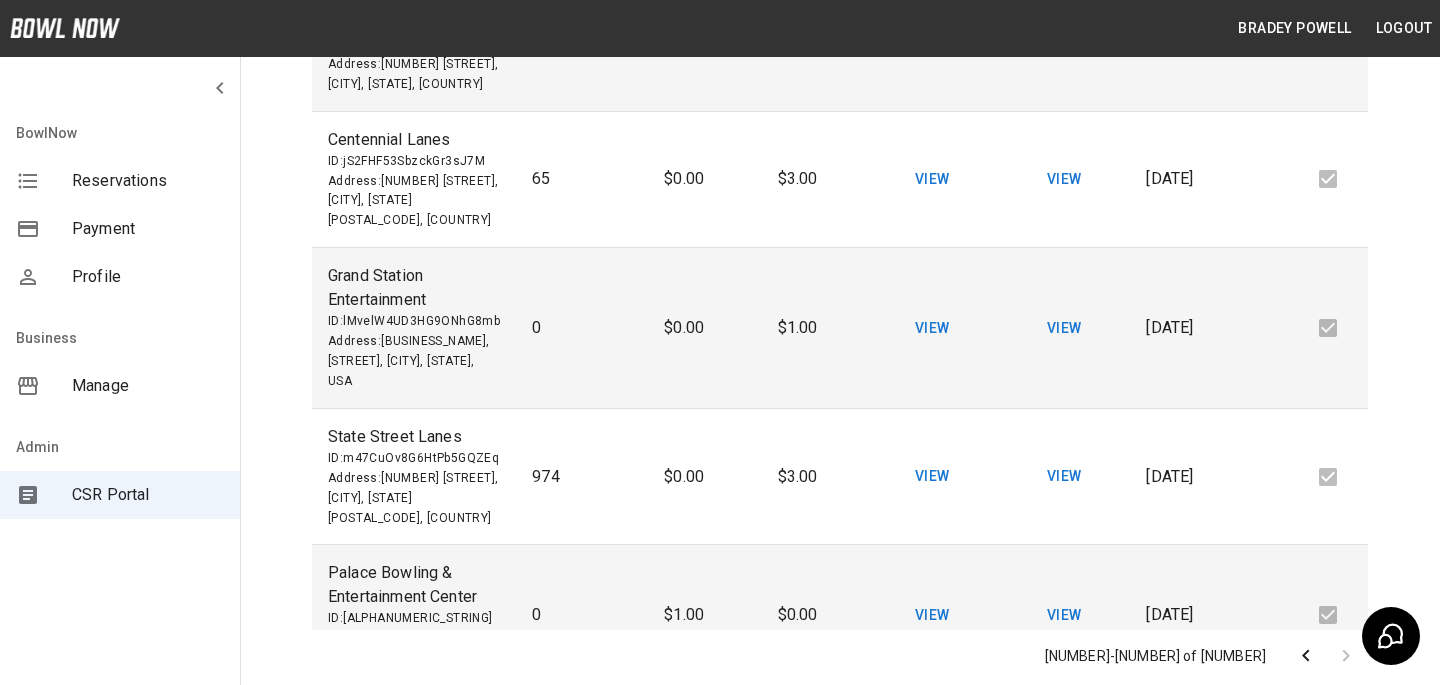 scroll, scrollTop: 526, scrollLeft: 0, axis: vertical 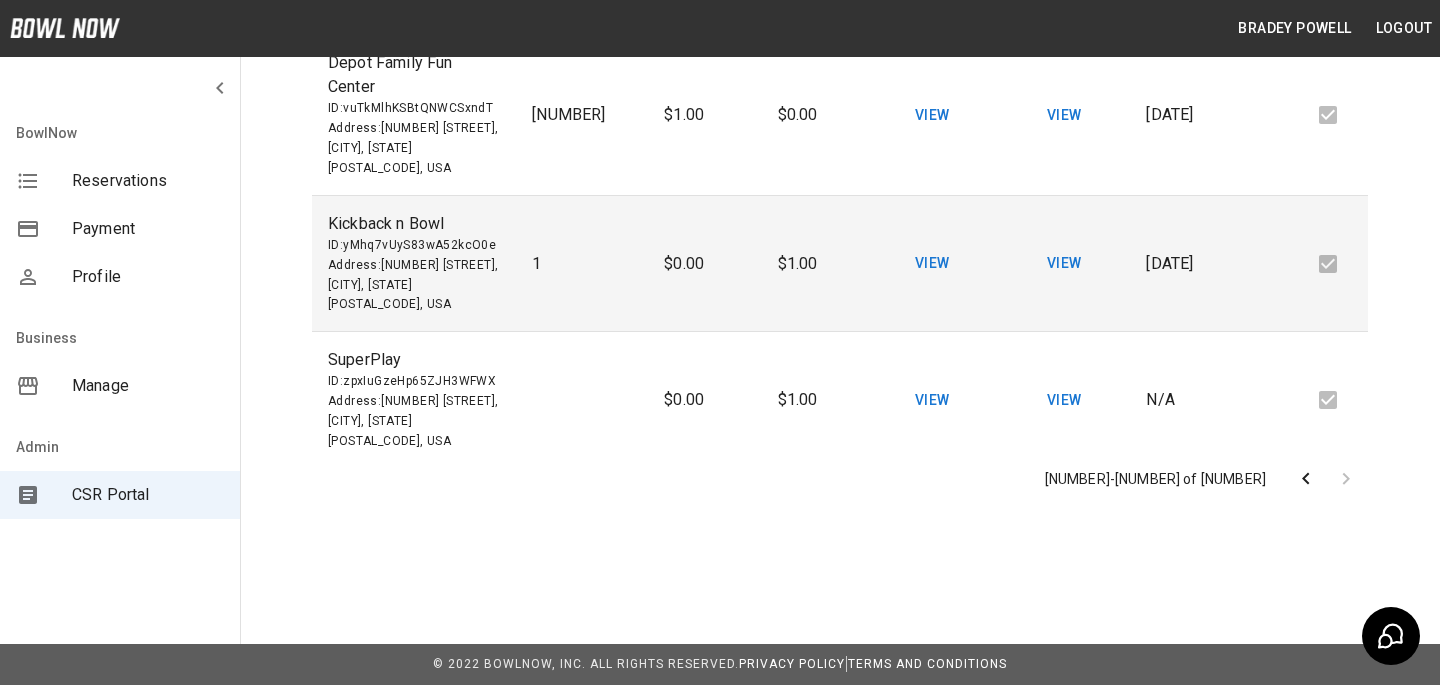 click on "[NUMBER]-[NUMBER] of [NUMBER]" at bounding box center (840, 479) 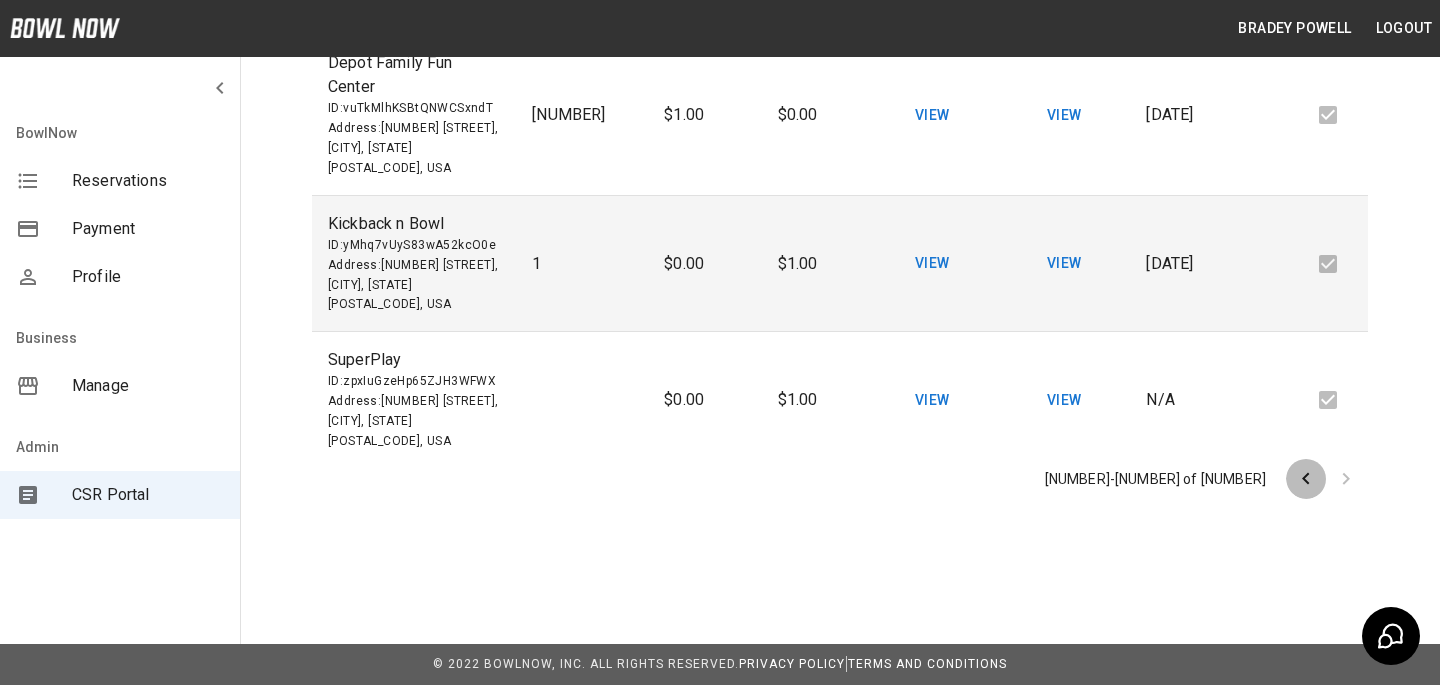 click 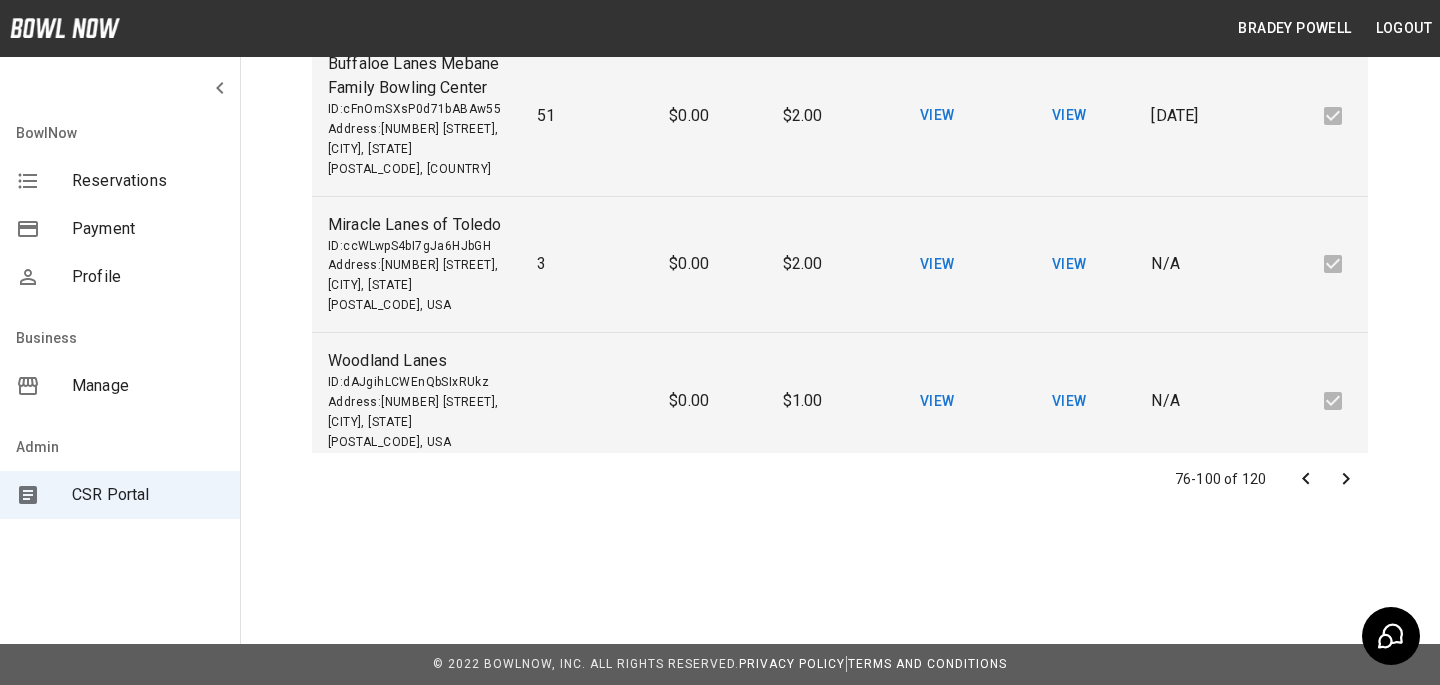 scroll, scrollTop: 885, scrollLeft: 0, axis: vertical 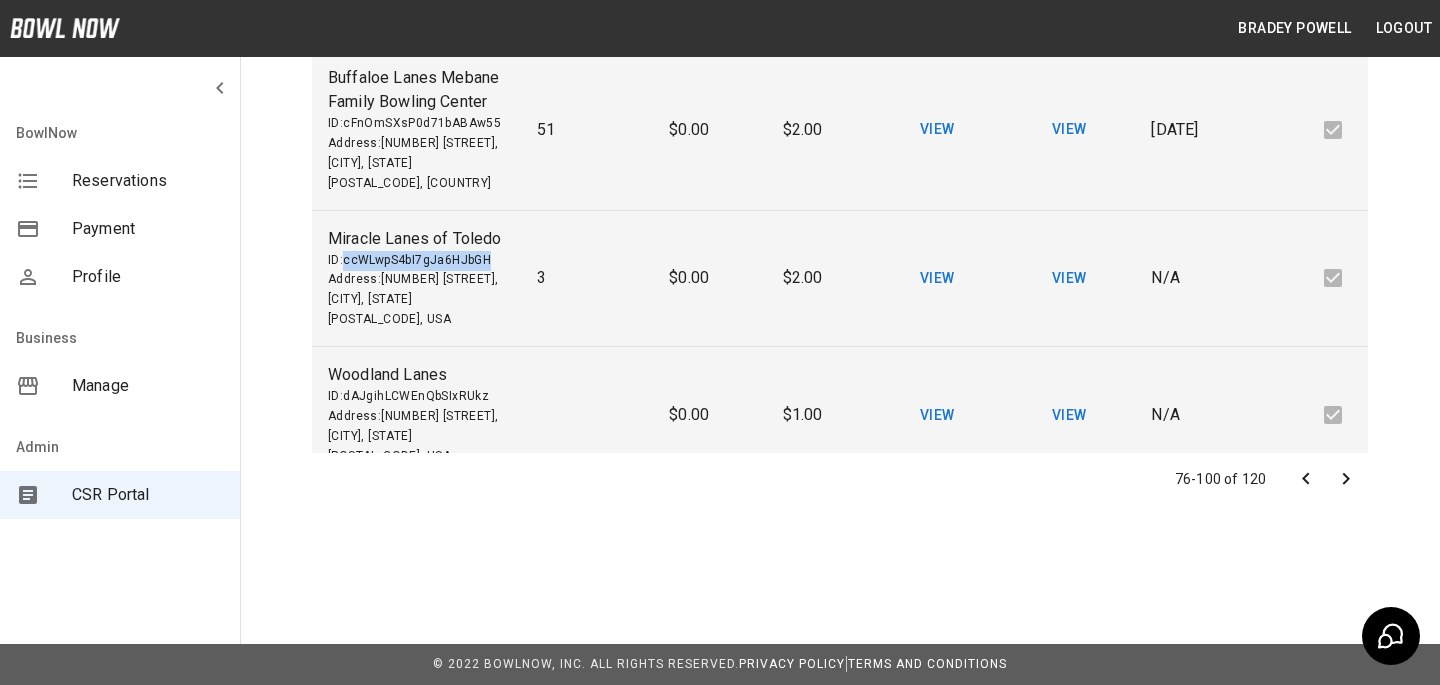 drag, startPoint x: 496, startPoint y: 229, endPoint x: 348, endPoint y: 232, distance: 148.0304 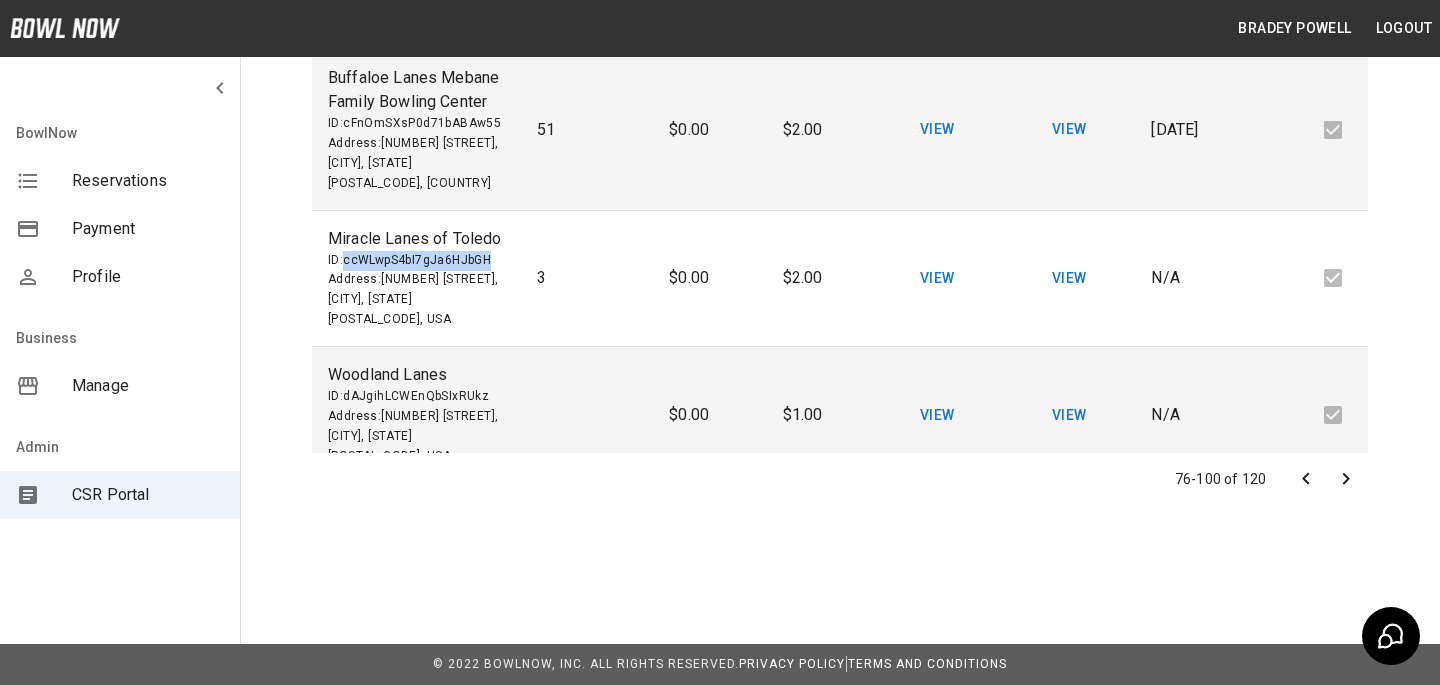 copy on "ccWLwpS4bI7gJa6HJbGH" 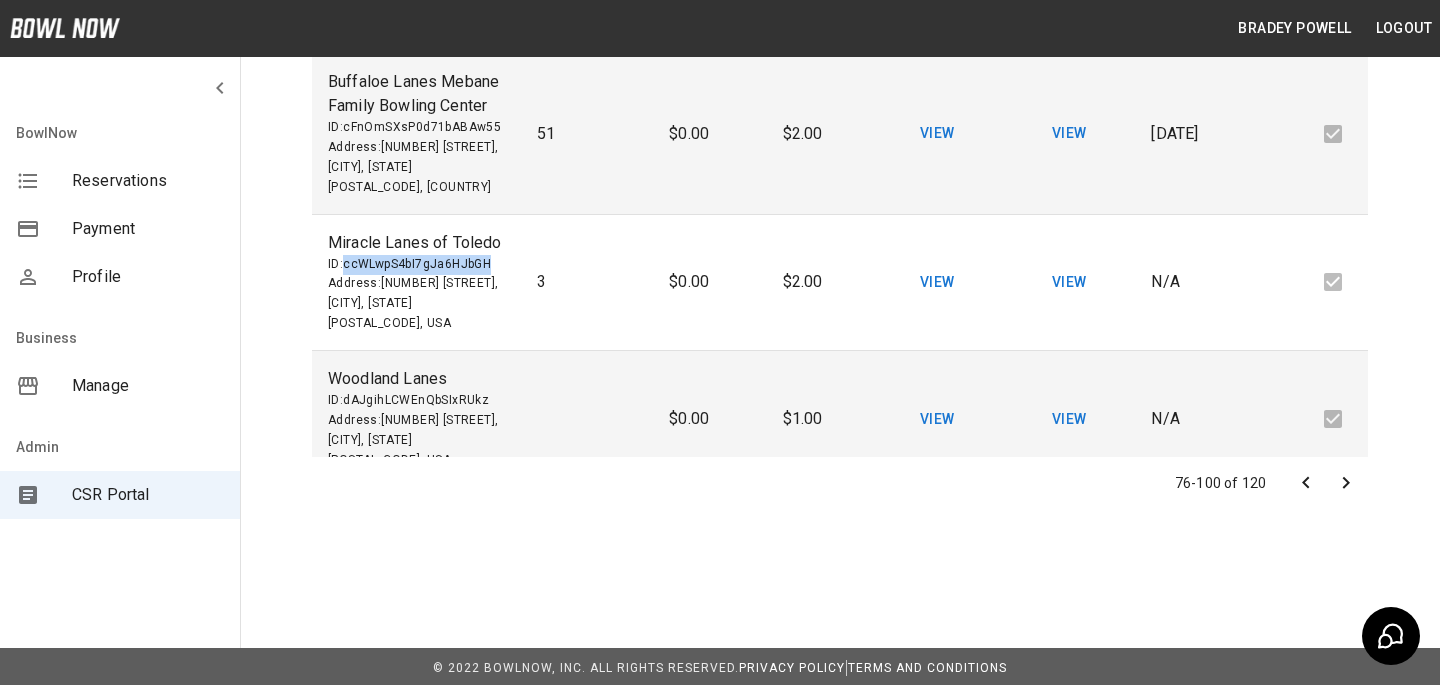 scroll, scrollTop: 526, scrollLeft: 0, axis: vertical 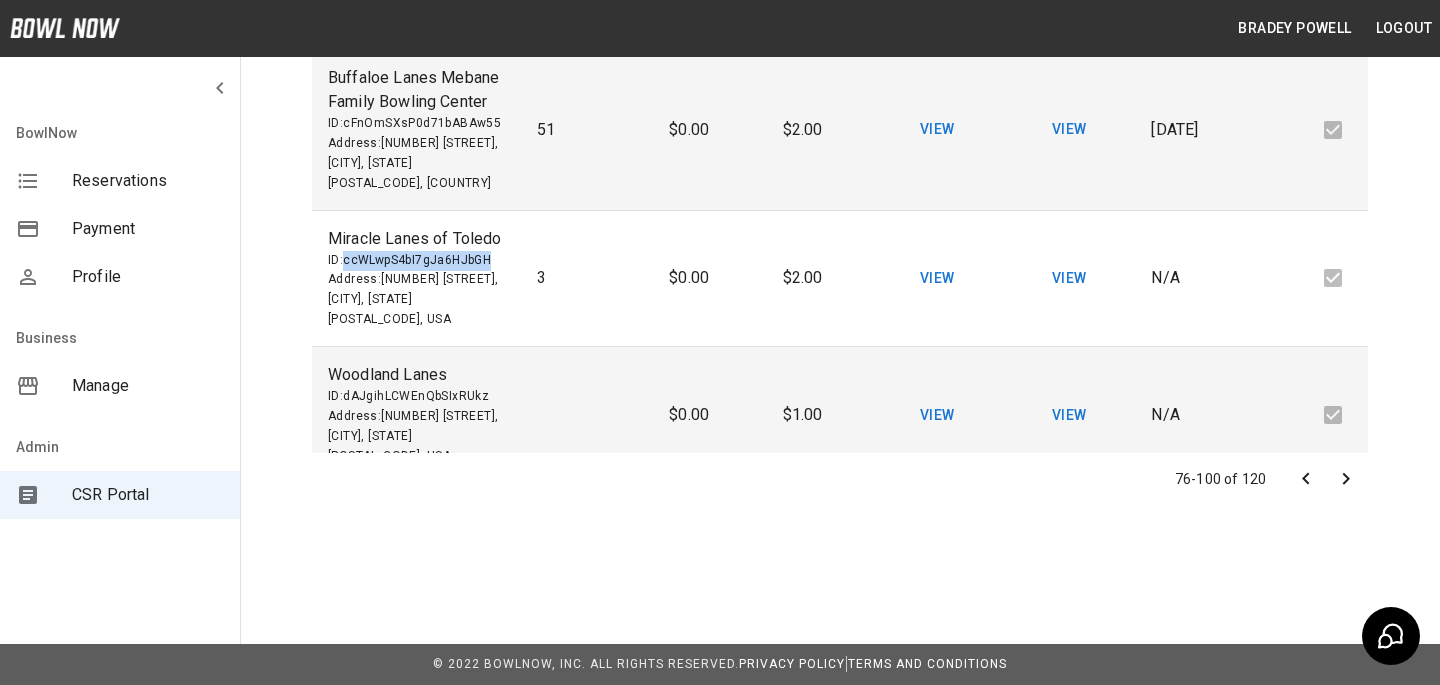 click on "Manage" at bounding box center (120, 386) 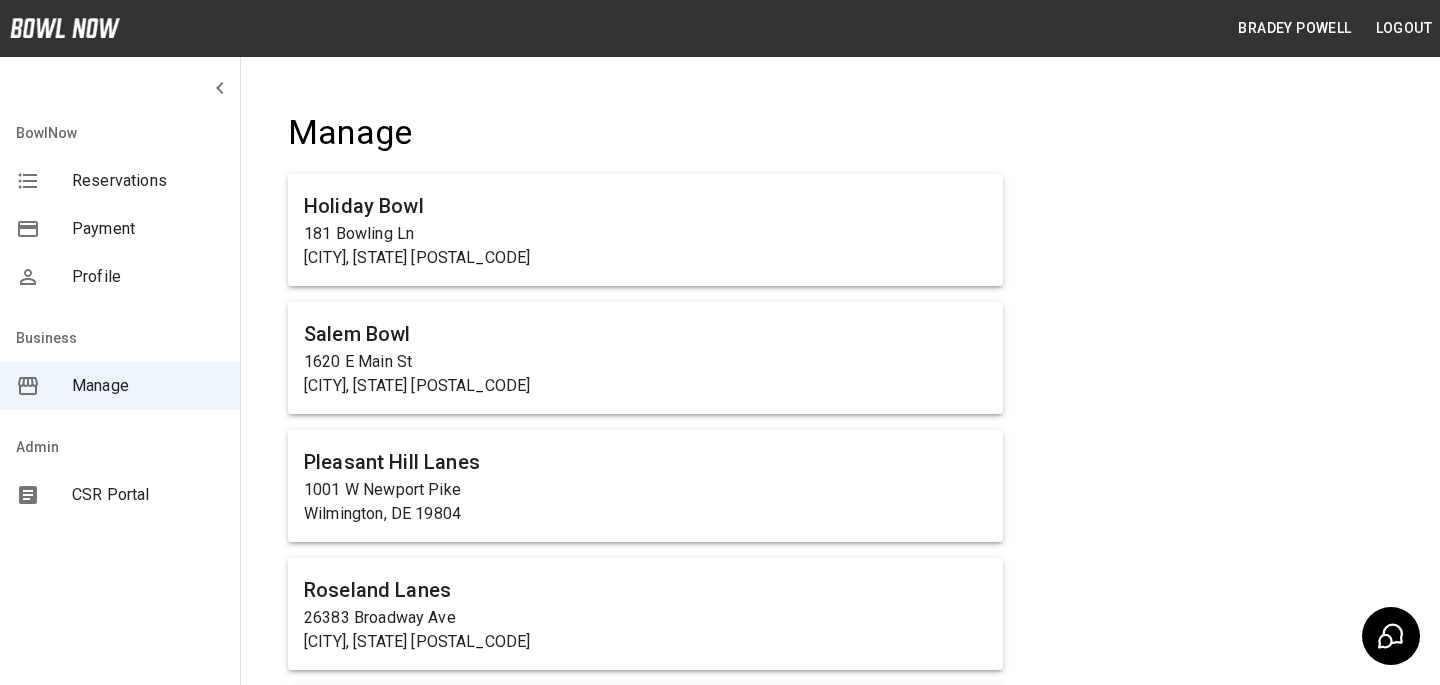 scroll, scrollTop: 9847, scrollLeft: 0, axis: vertical 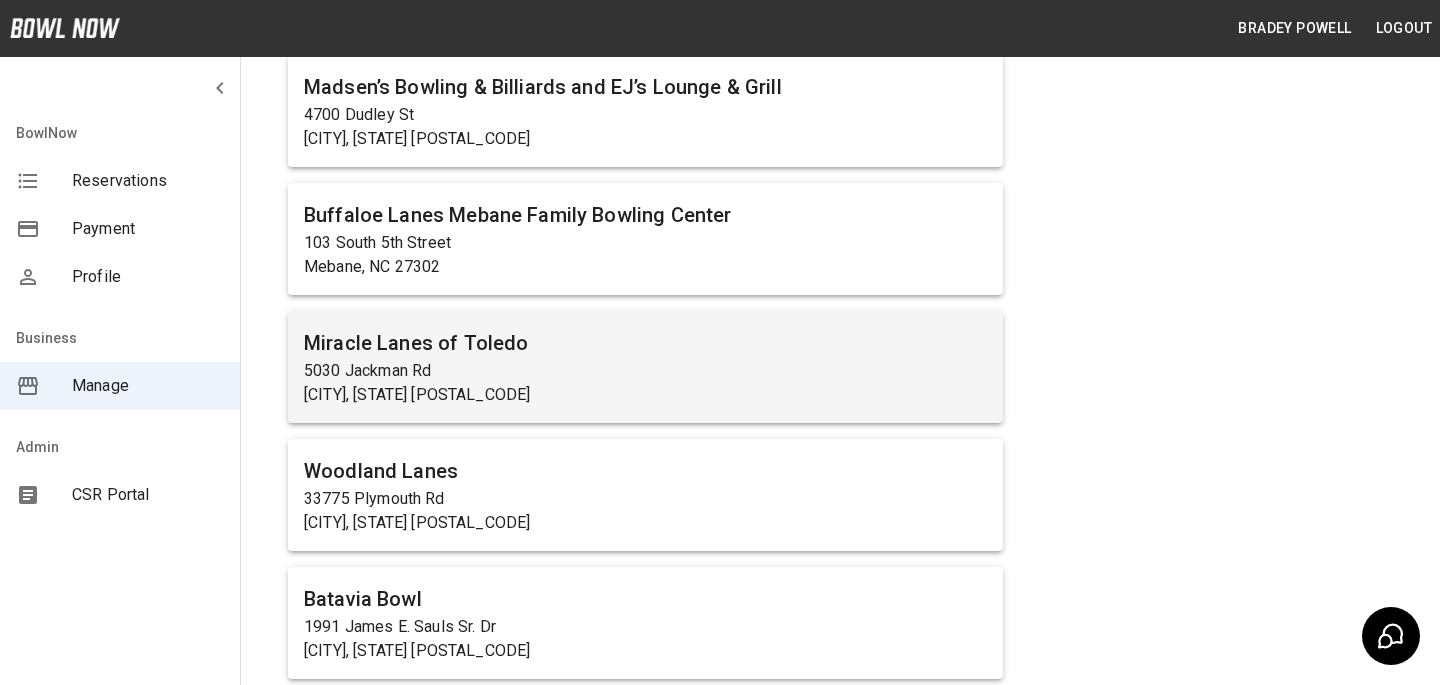 click on "Miracle Lanes of Toledo" at bounding box center (645, 343) 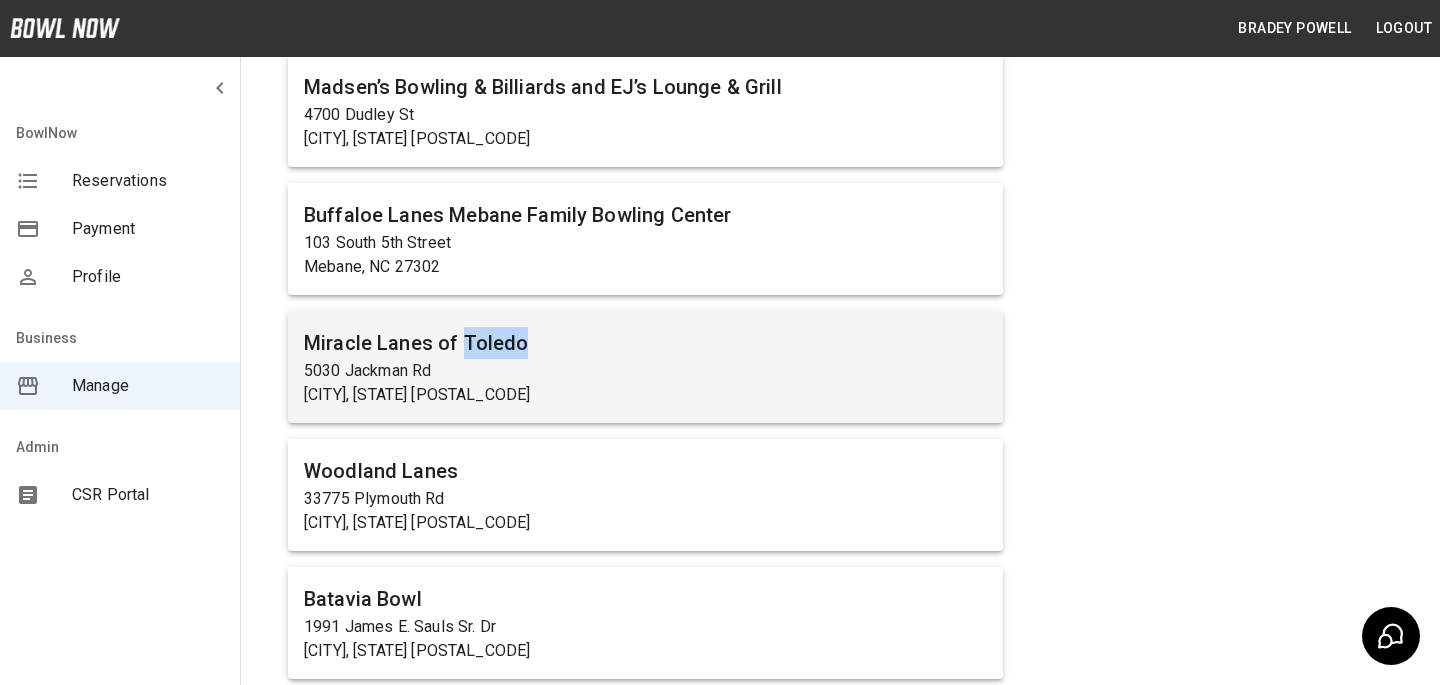 scroll, scrollTop: 0, scrollLeft: 0, axis: both 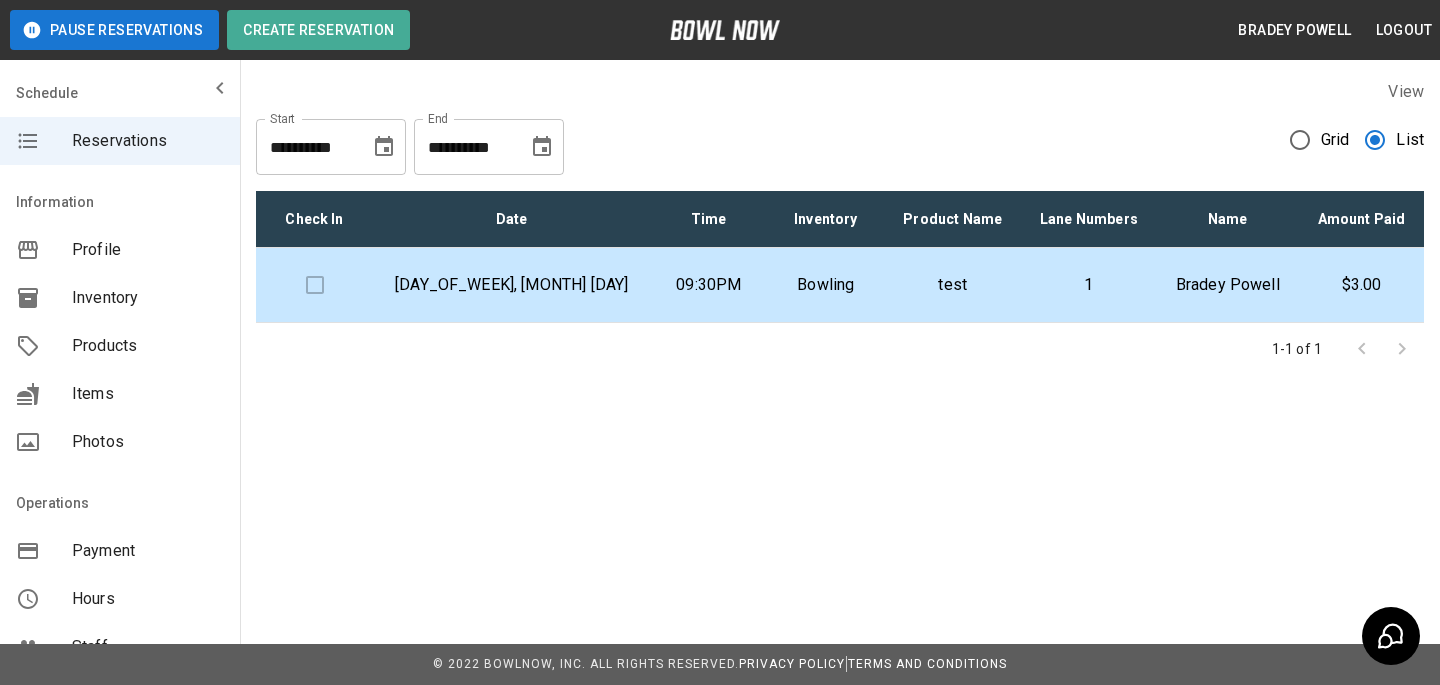 click on "1-1 of 1" at bounding box center (840, 349) 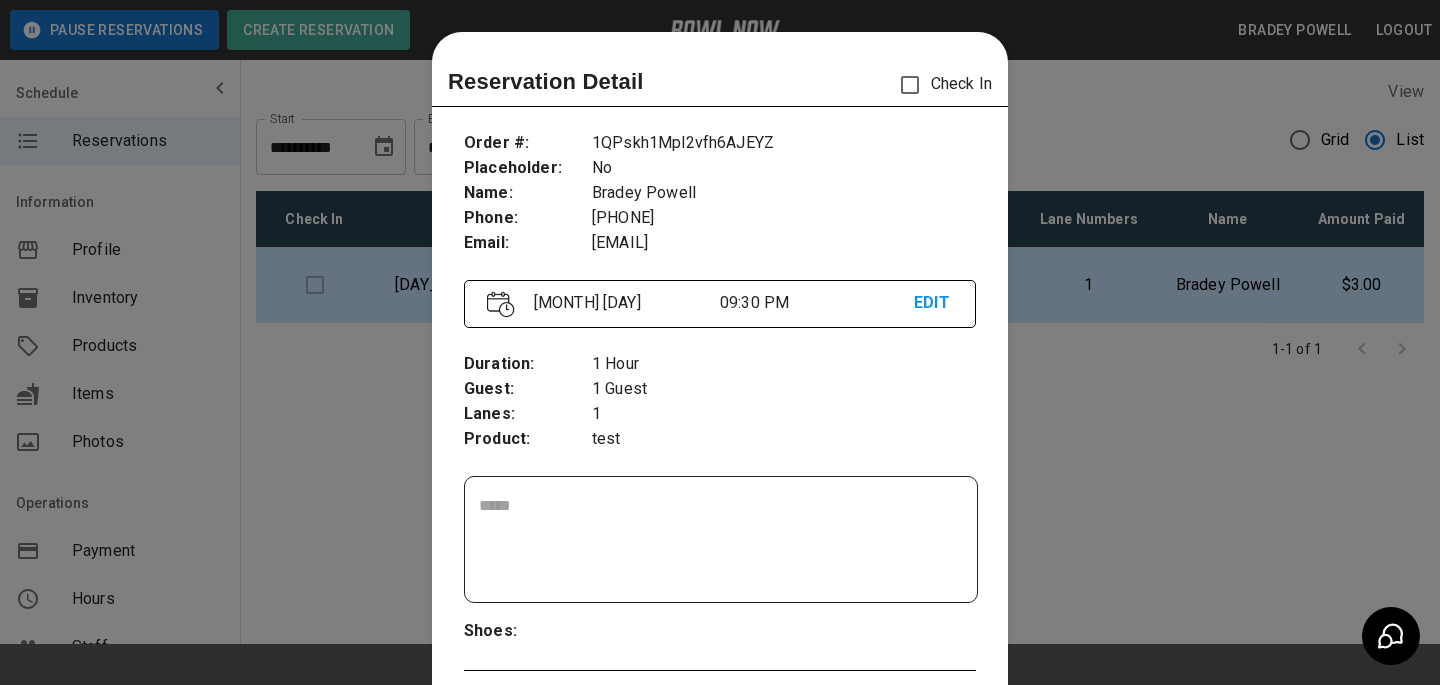 scroll, scrollTop: 32, scrollLeft: 0, axis: vertical 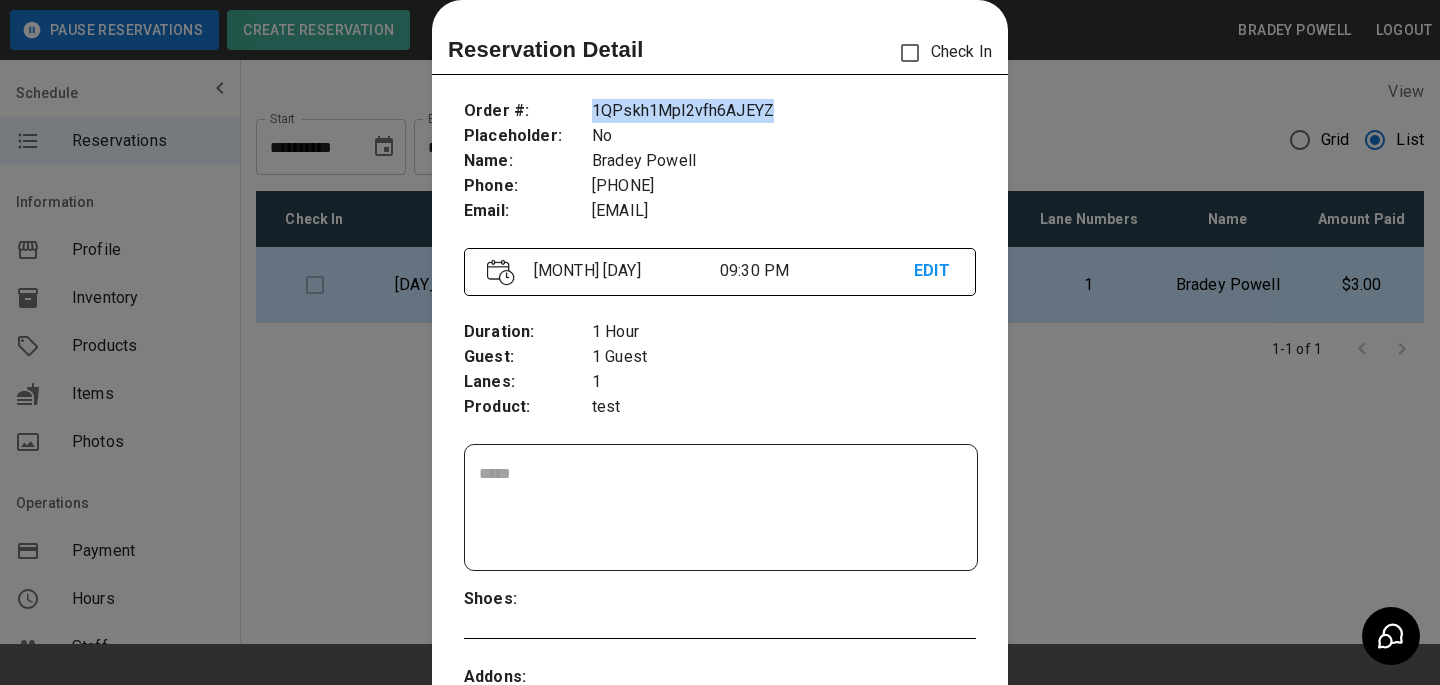 drag, startPoint x: 789, startPoint y: 103, endPoint x: 596, endPoint y: 113, distance: 193.2589 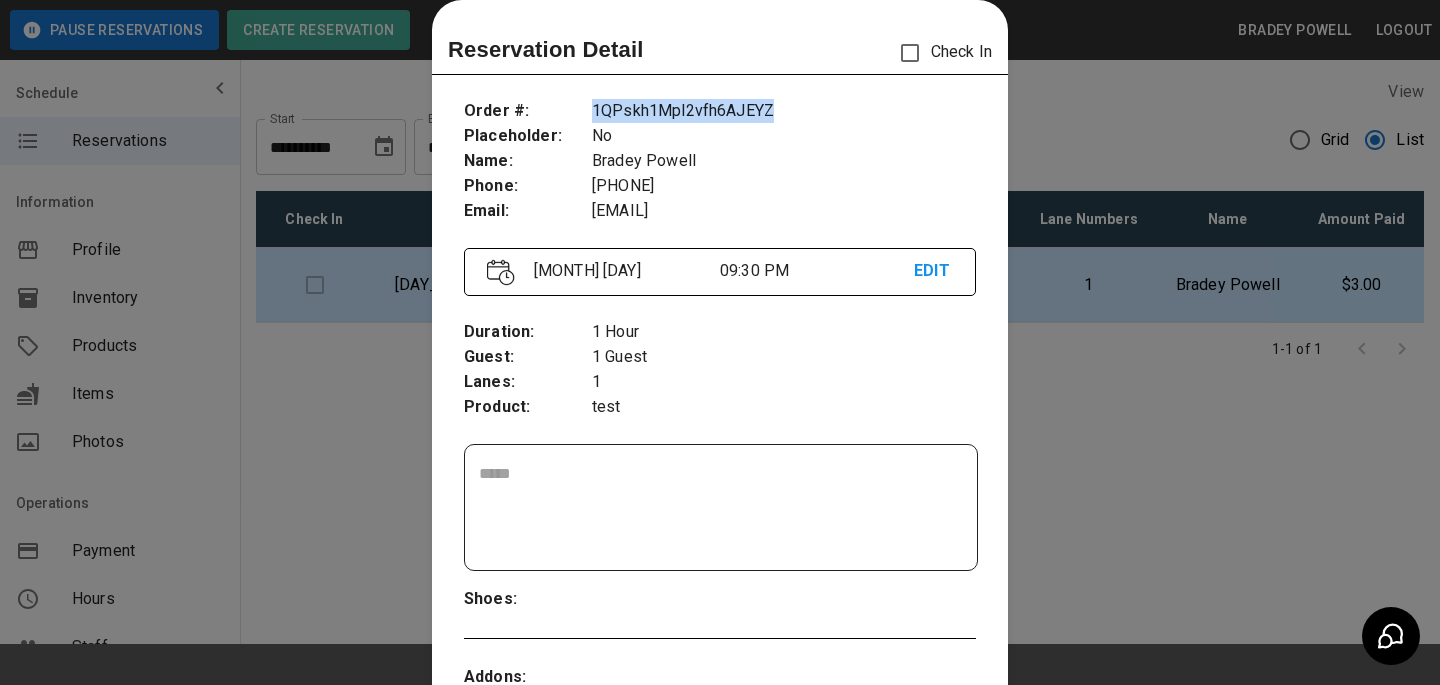 click on "1QPskh1Mpl2vfh6AJEYZ" at bounding box center (784, 111) 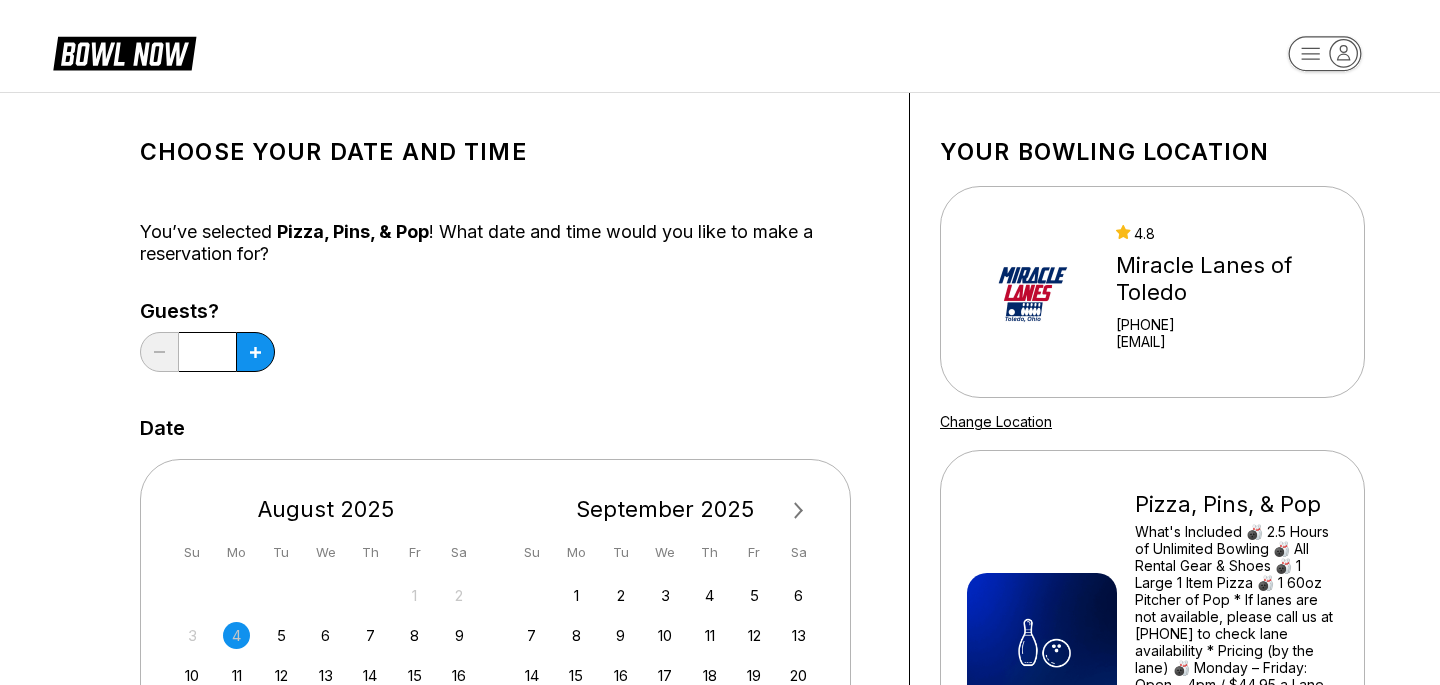 scroll, scrollTop: 293, scrollLeft: 0, axis: vertical 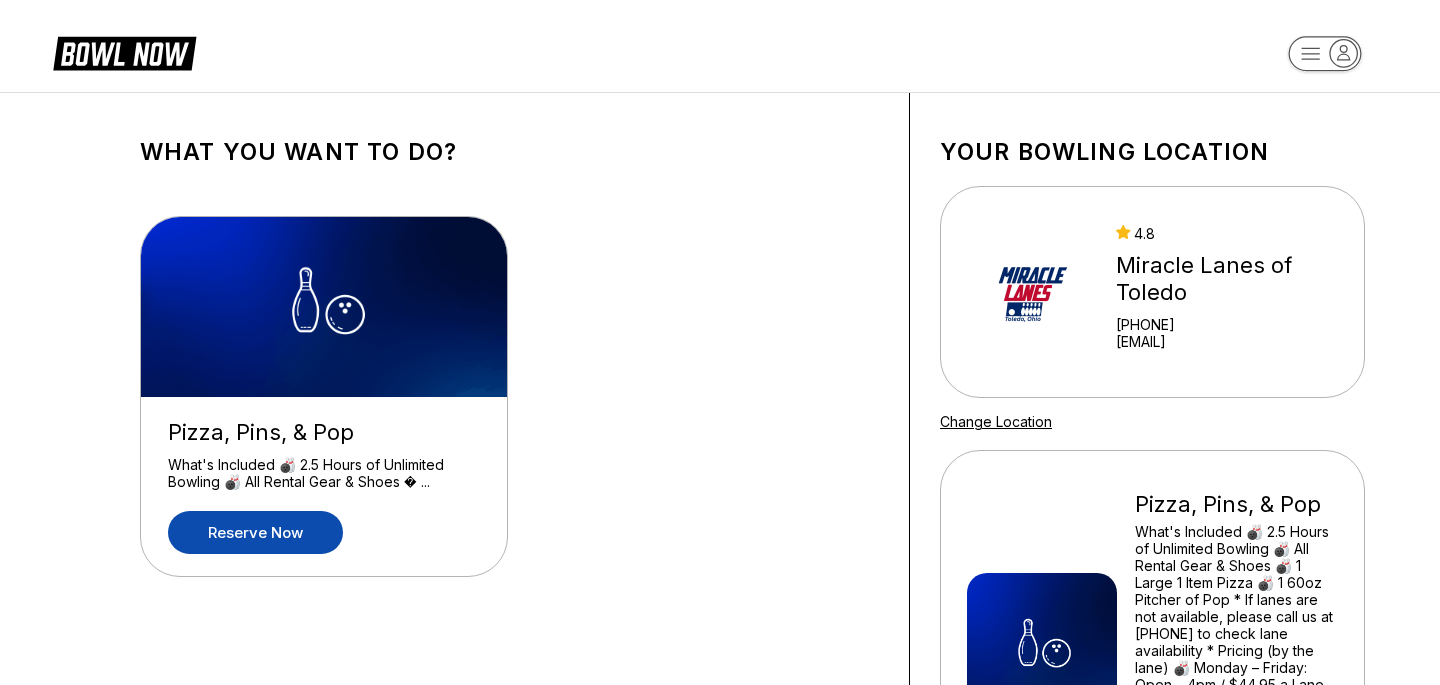 click on "Reserve now" at bounding box center [255, 532] 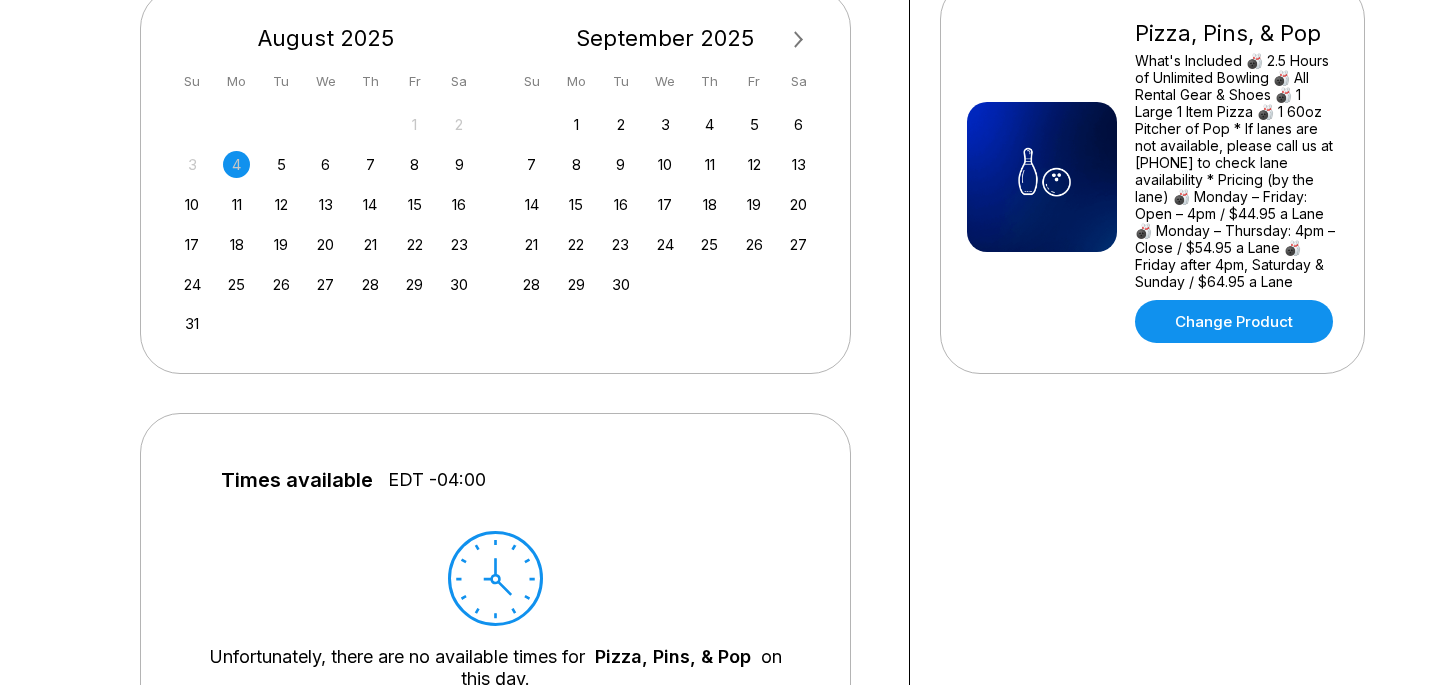scroll, scrollTop: 474, scrollLeft: 0, axis: vertical 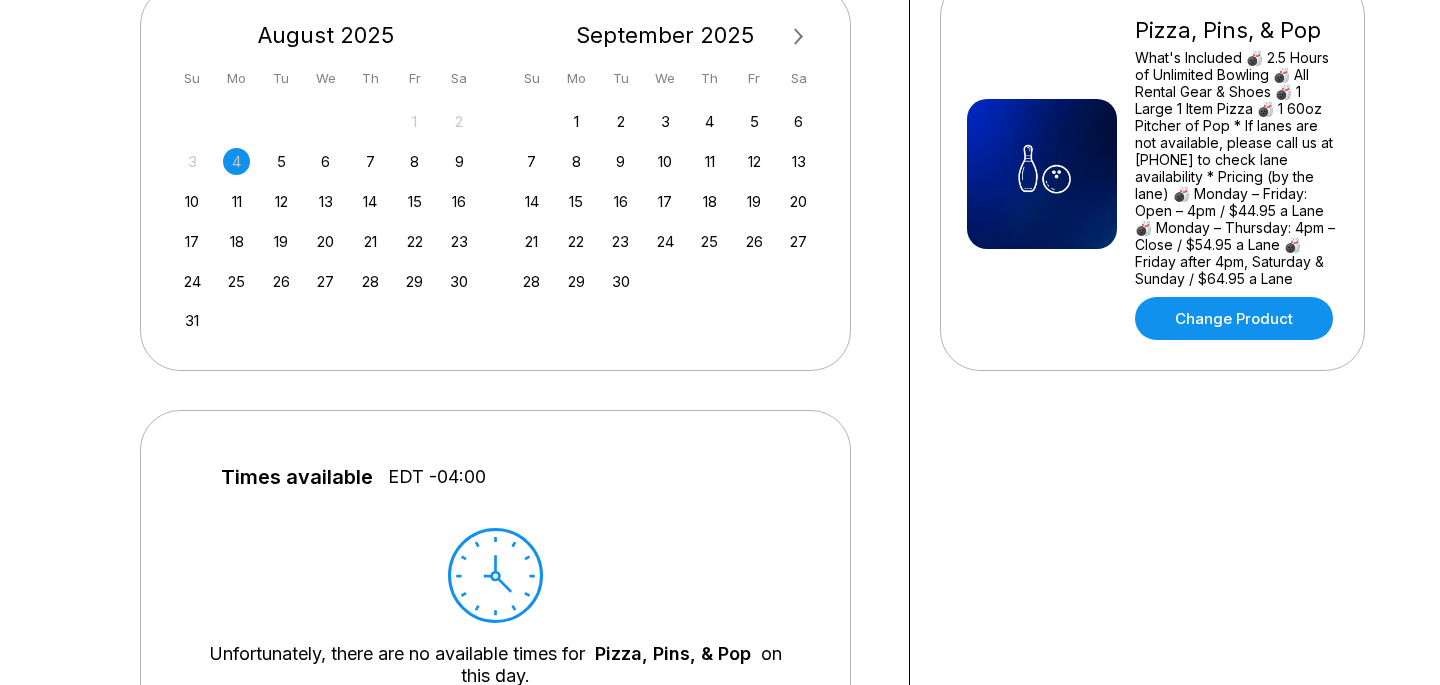 click on "27 28 29 30 31 1 2 3 4 5 6 7 8 9 10 11 12 13 14 15 16 17 18 19 20 21 22 23 24 25 26 27 28 29 30 31" at bounding box center [326, 220] 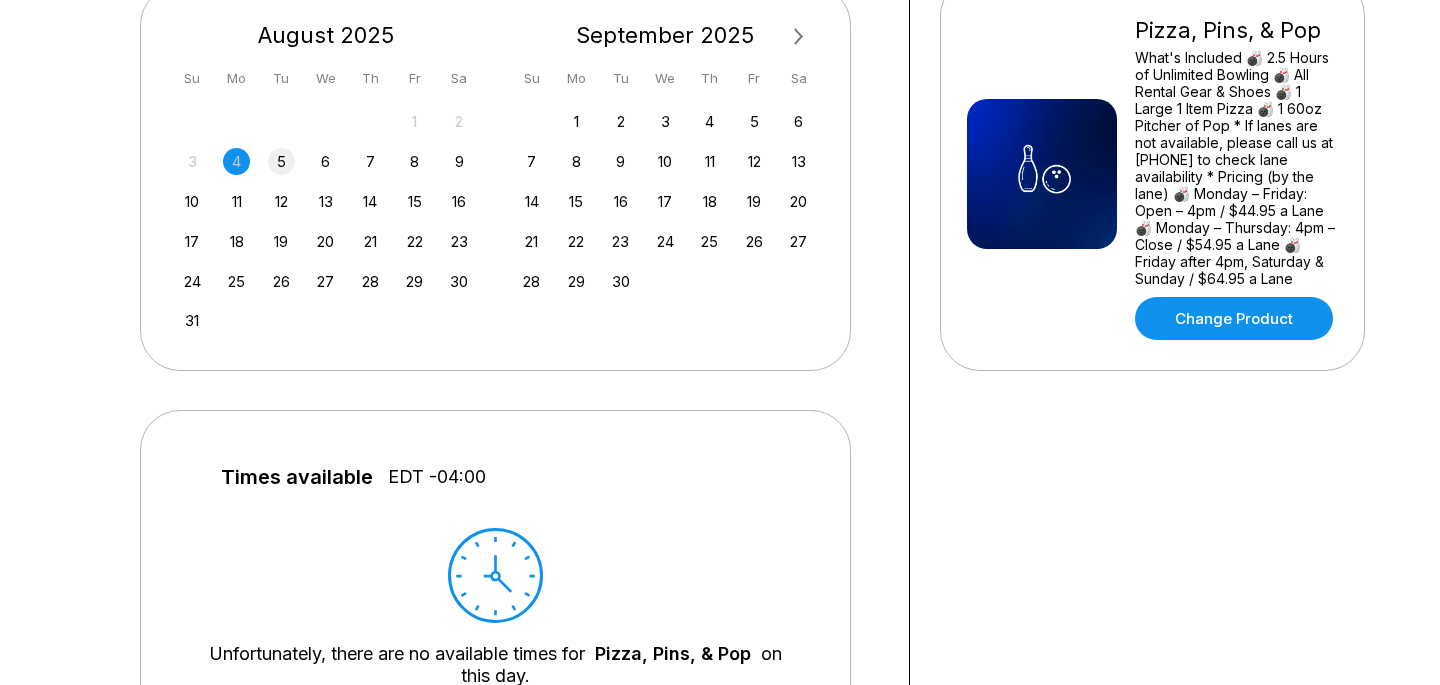 click on "5" at bounding box center (281, 161) 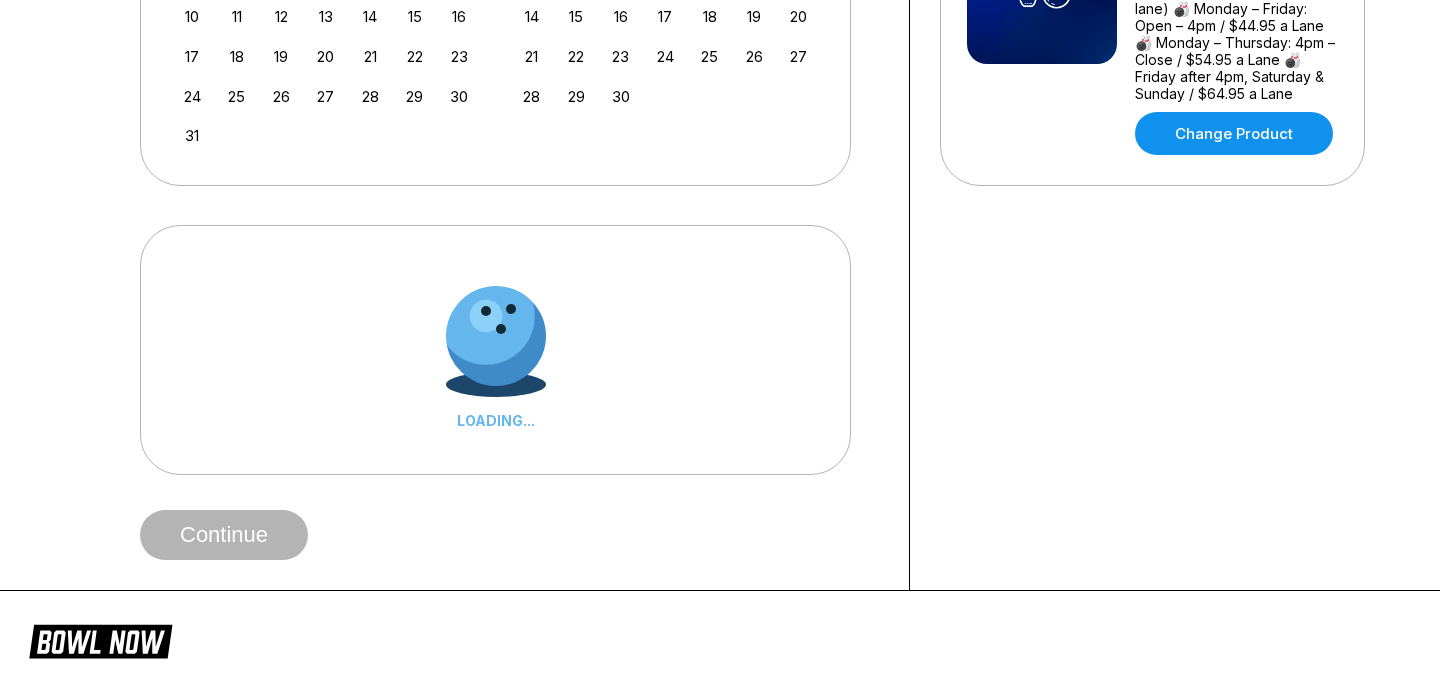 scroll, scrollTop: 705, scrollLeft: 0, axis: vertical 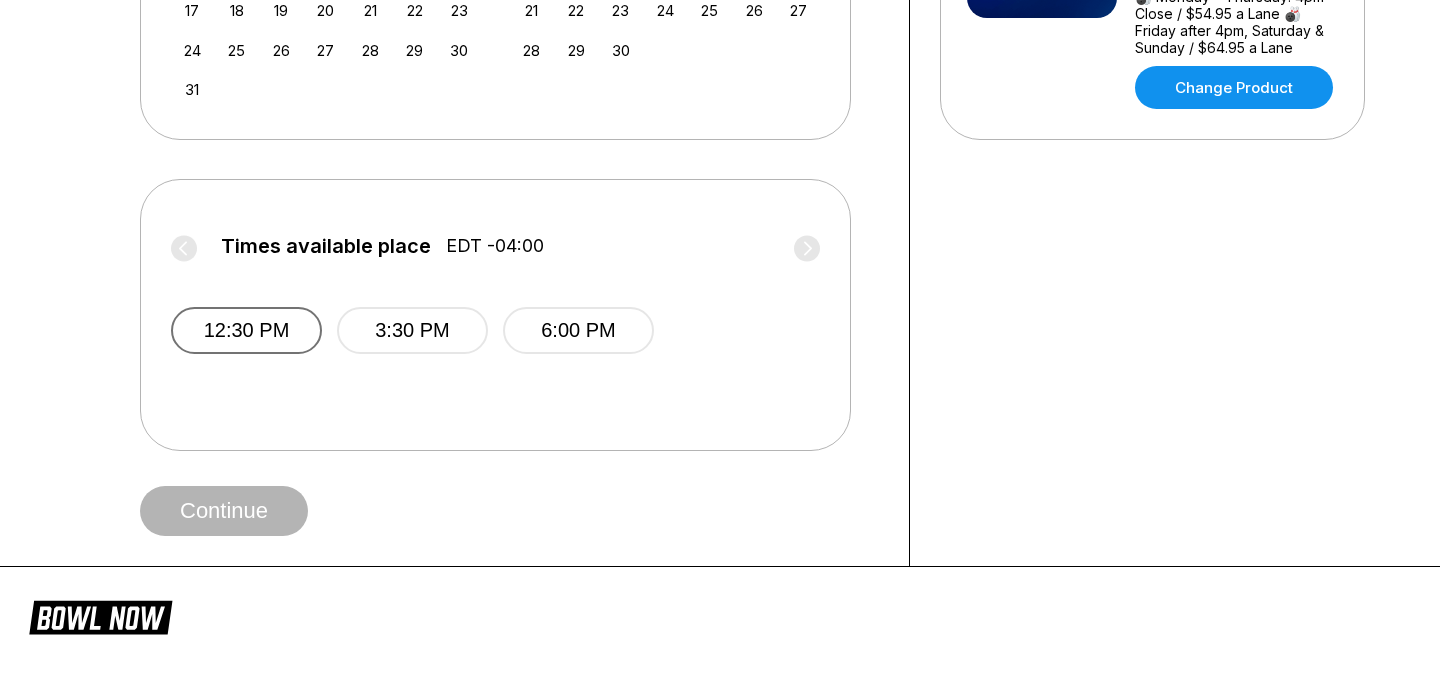 click on "12:30 PM" at bounding box center (246, 330) 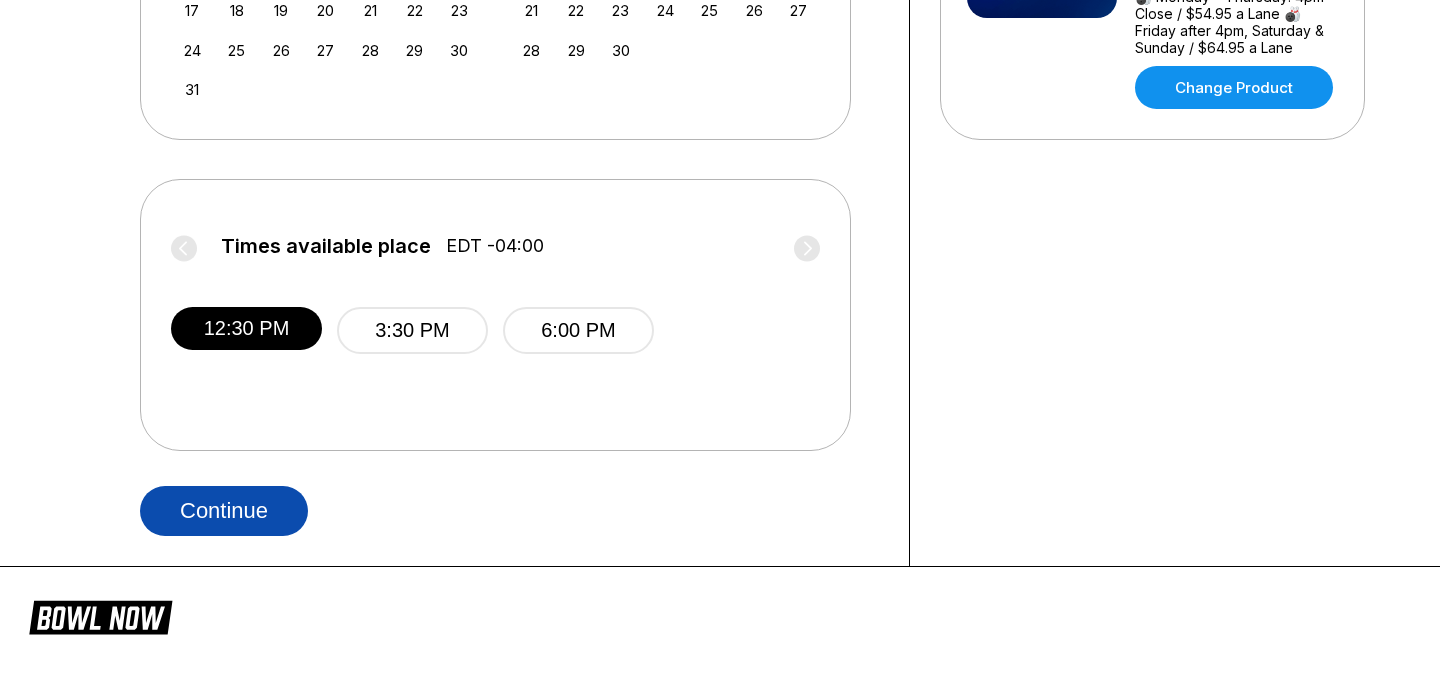 click on "Continue" at bounding box center (224, 511) 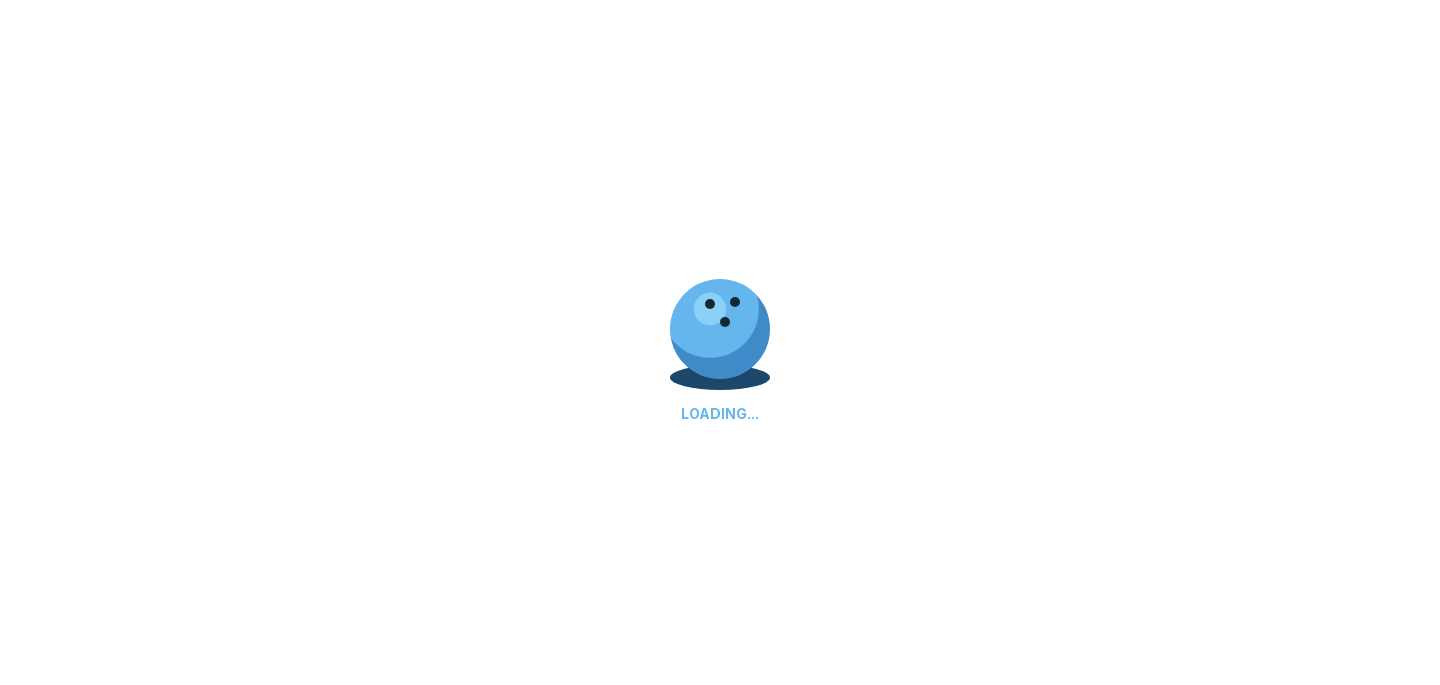 scroll, scrollTop: 0, scrollLeft: 0, axis: both 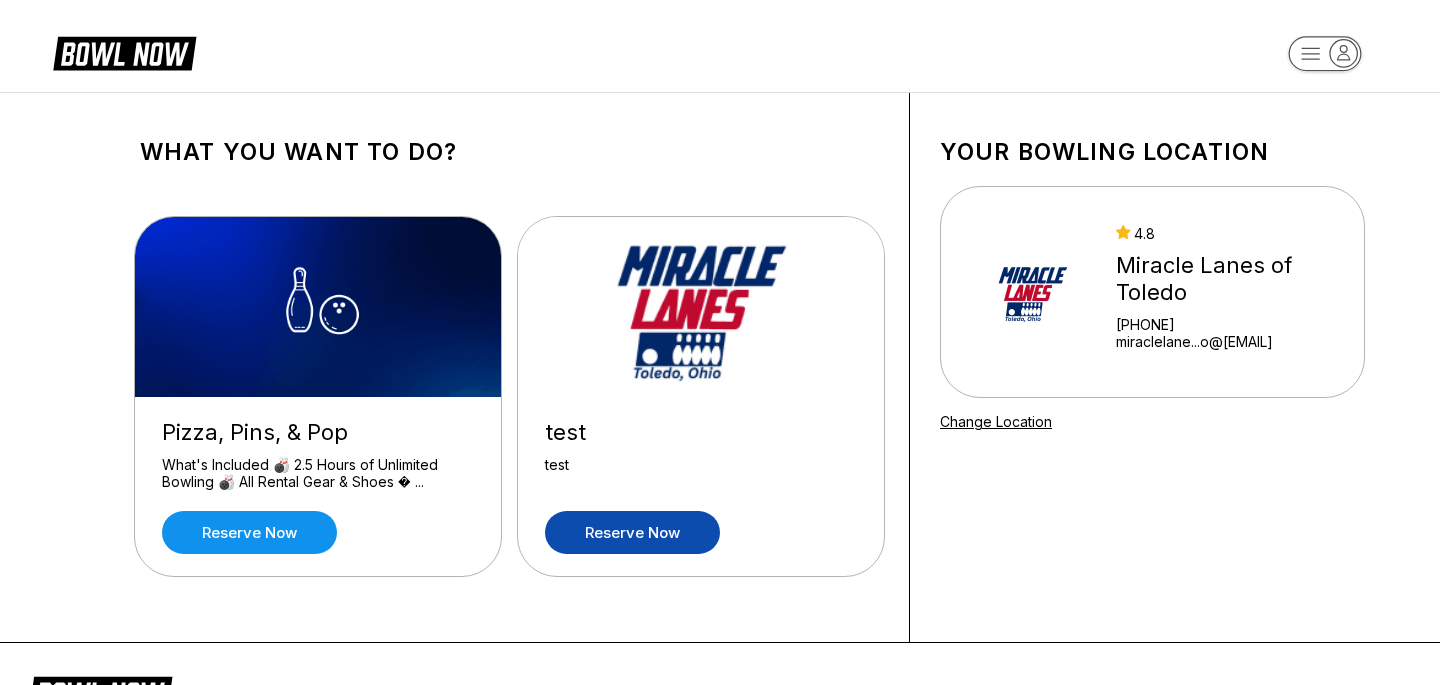 click on "Reserve now" at bounding box center [632, 532] 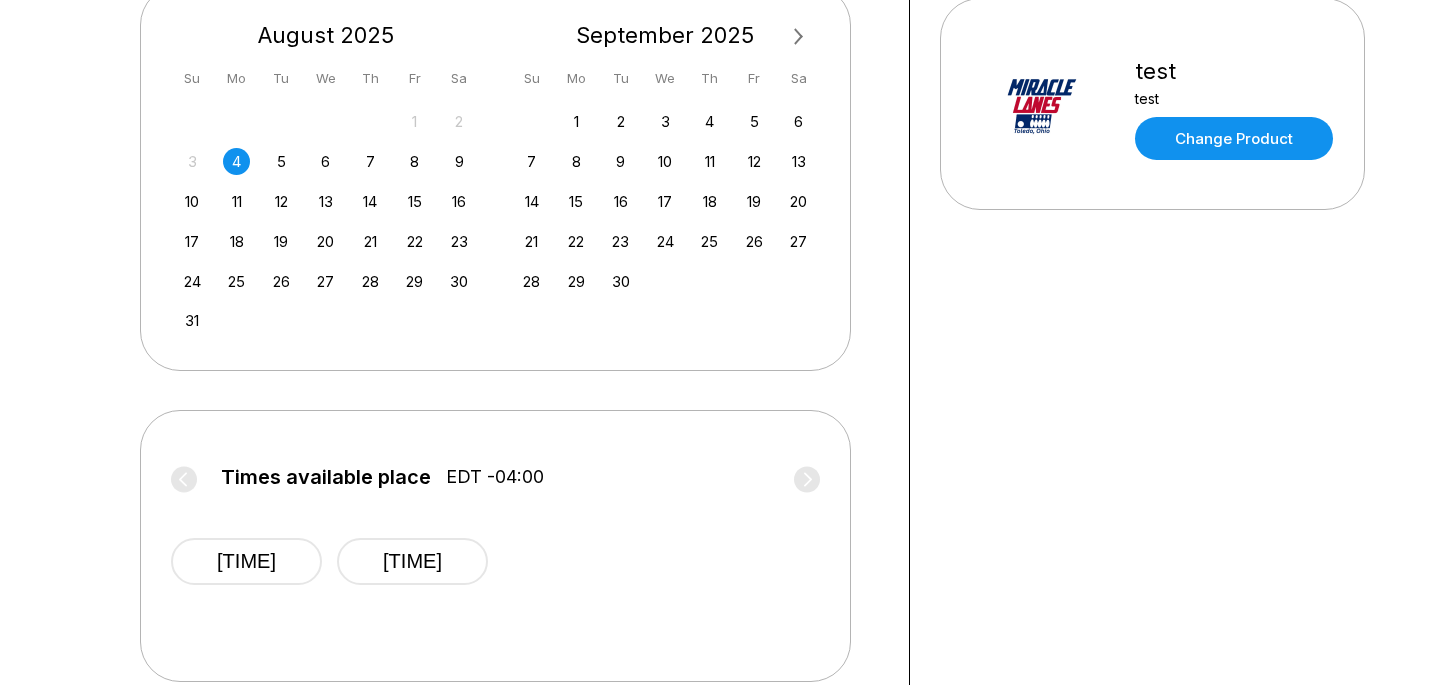 scroll, scrollTop: 486, scrollLeft: 0, axis: vertical 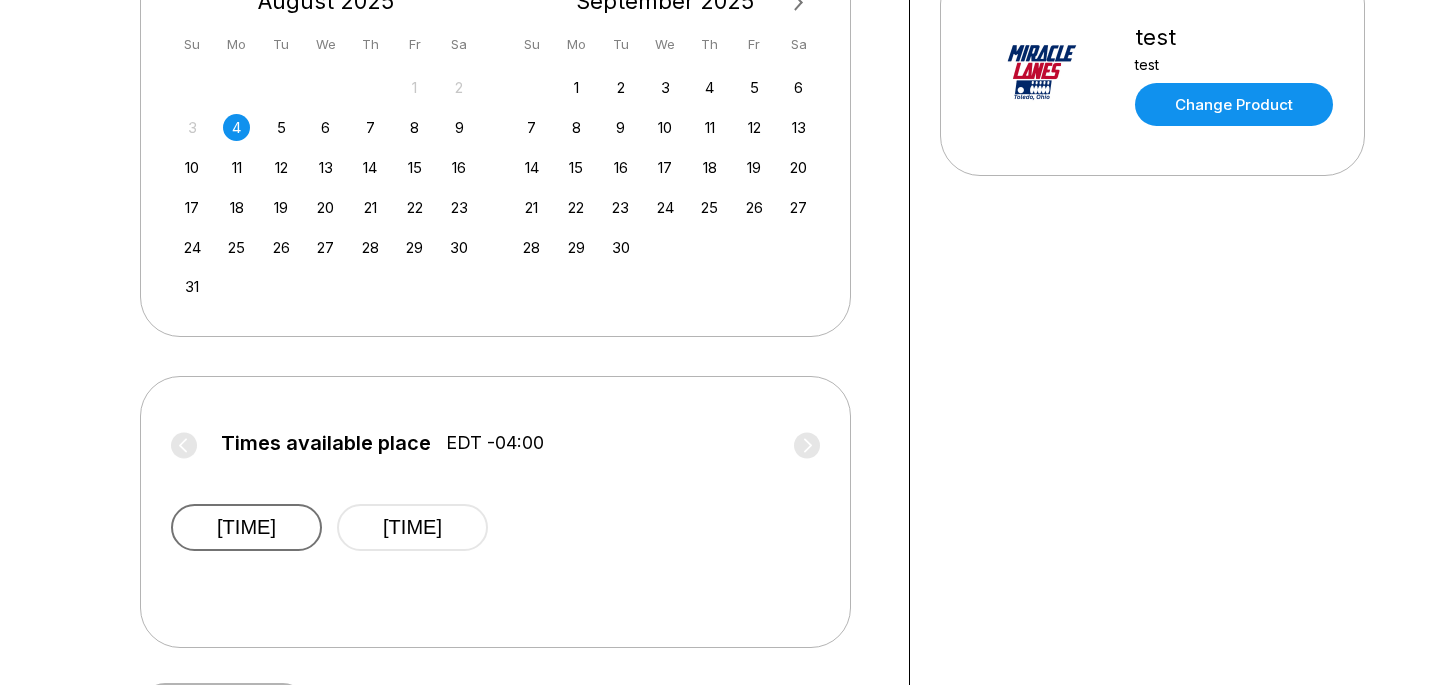 click on "[TIME]" at bounding box center (246, 527) 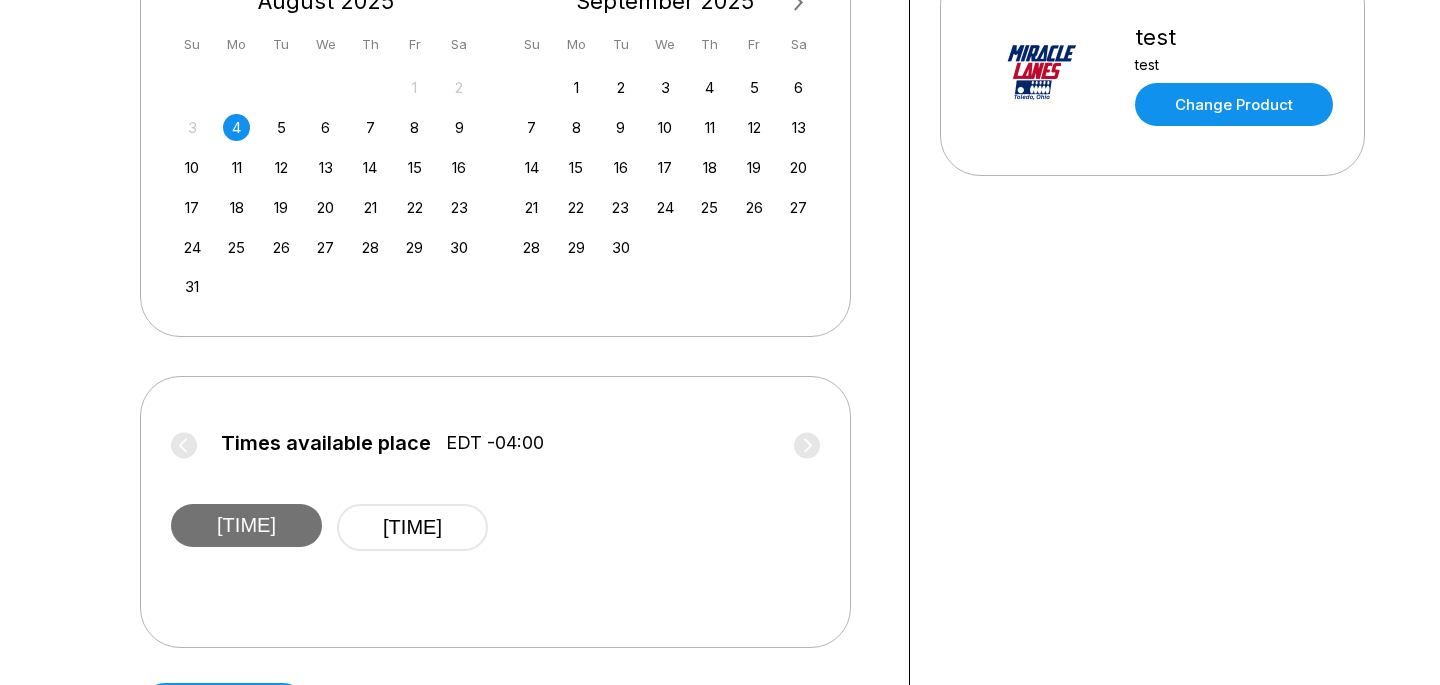 scroll, scrollTop: 647, scrollLeft: 0, axis: vertical 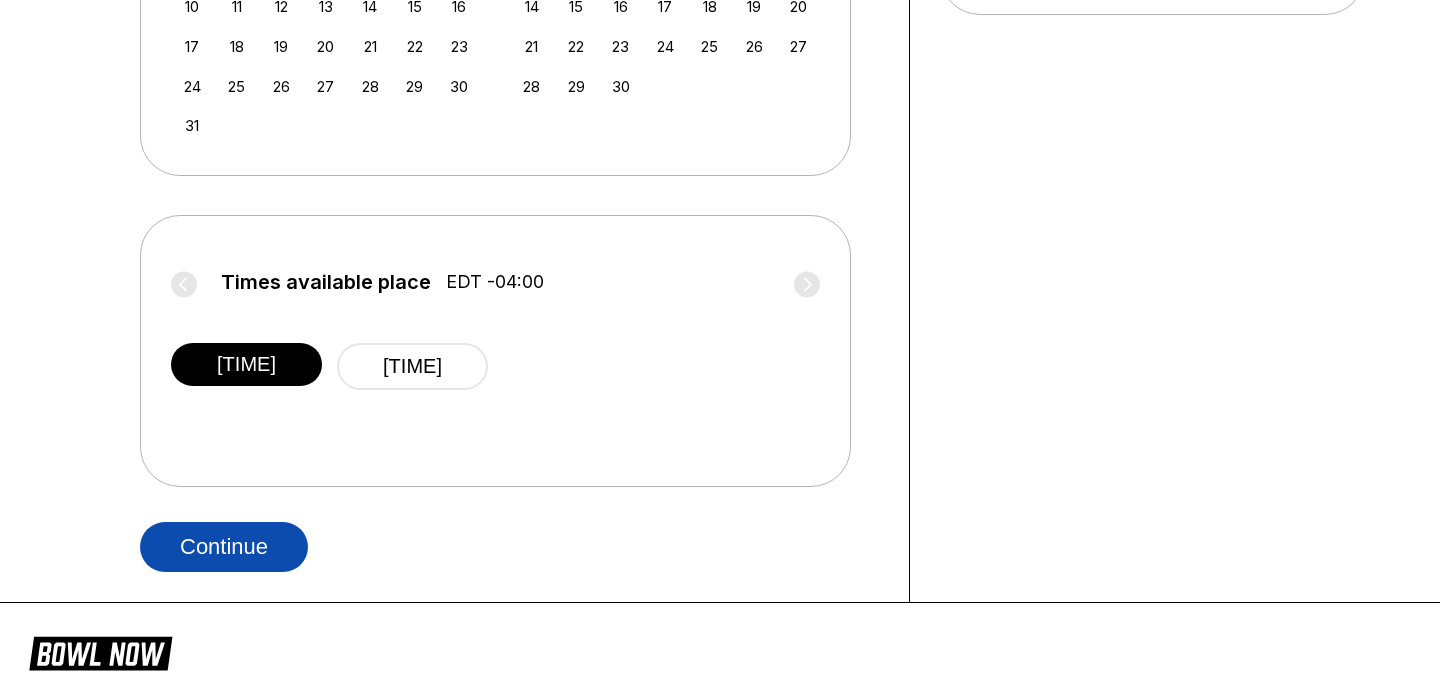 click on "Continue" at bounding box center (224, 547) 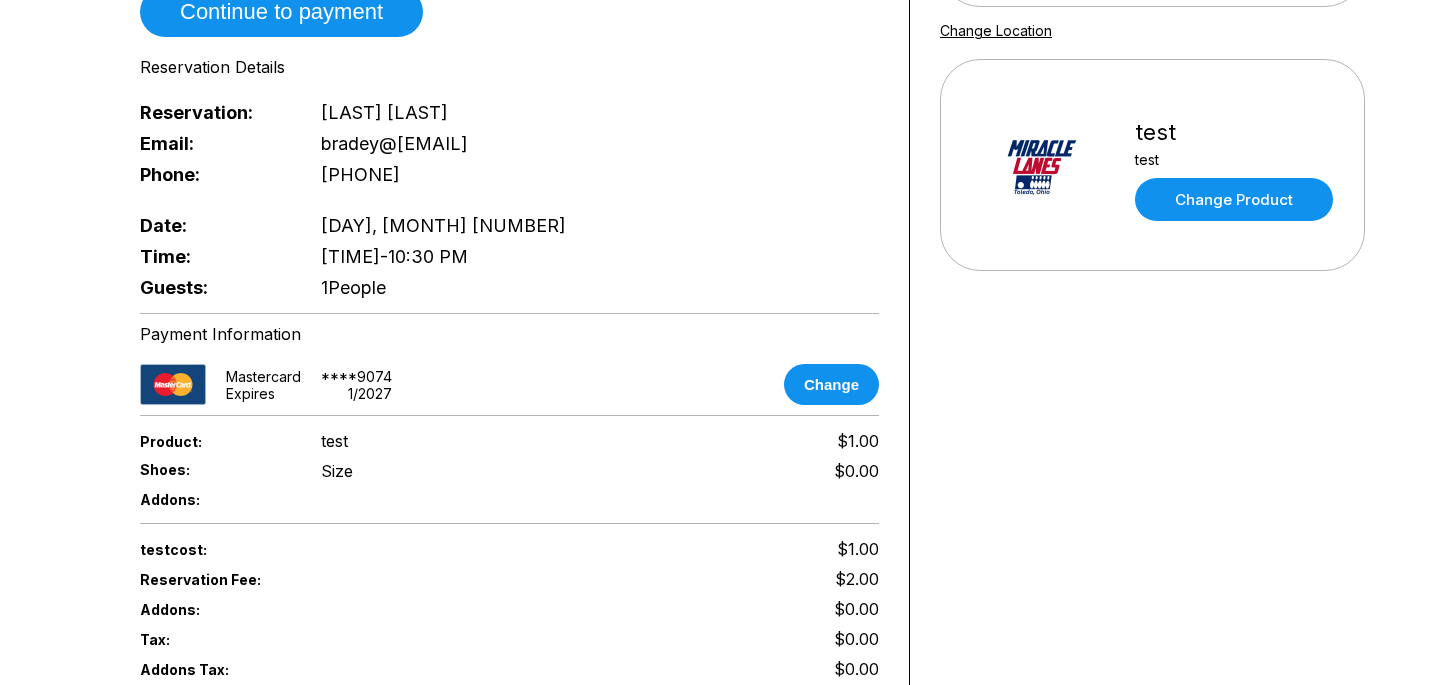 scroll, scrollTop: 337, scrollLeft: 0, axis: vertical 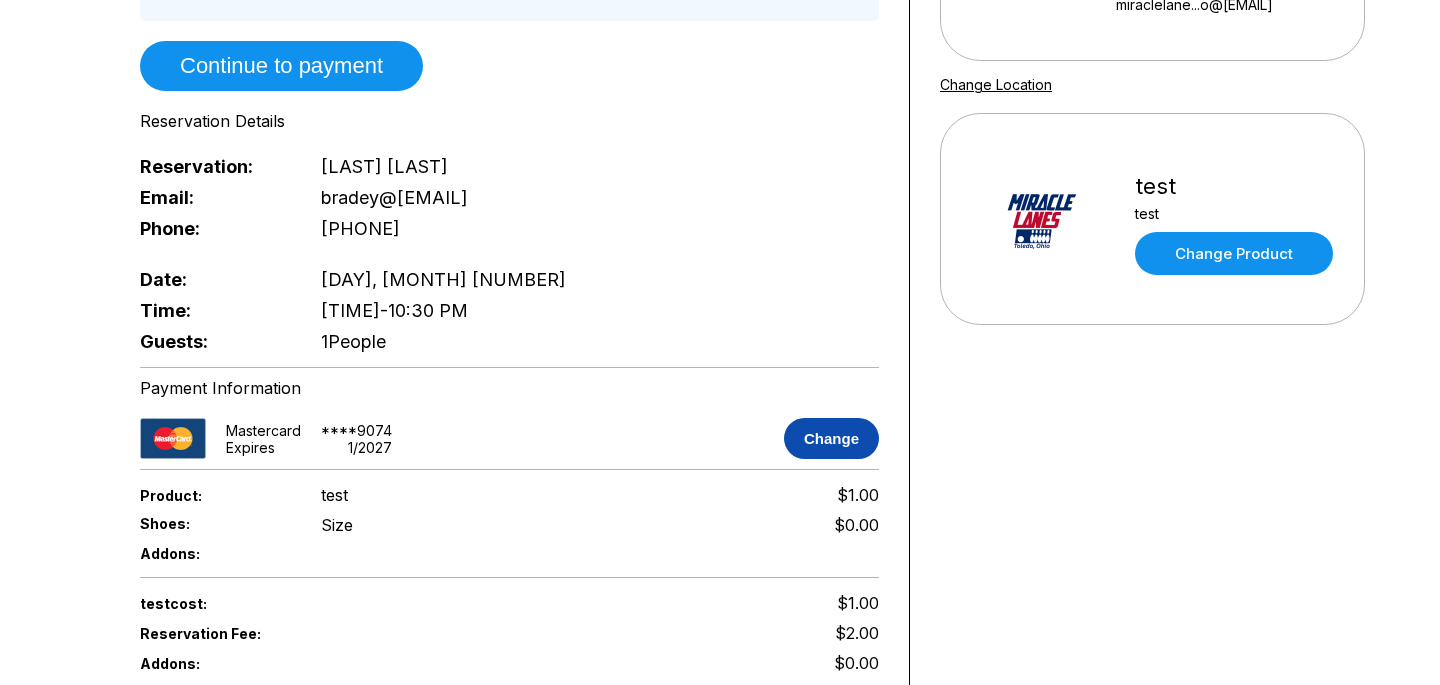 click on "Change" at bounding box center (831, 438) 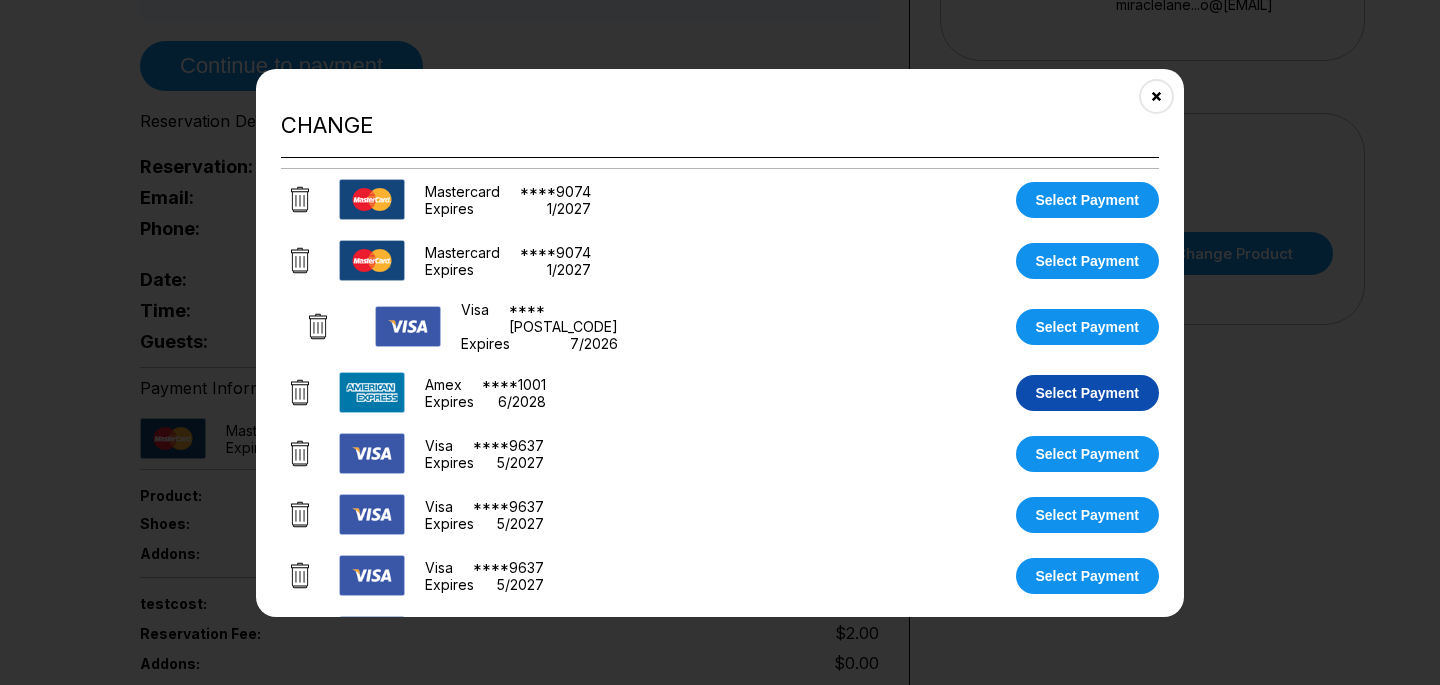 click on "Select Payment" at bounding box center [1088, 393] 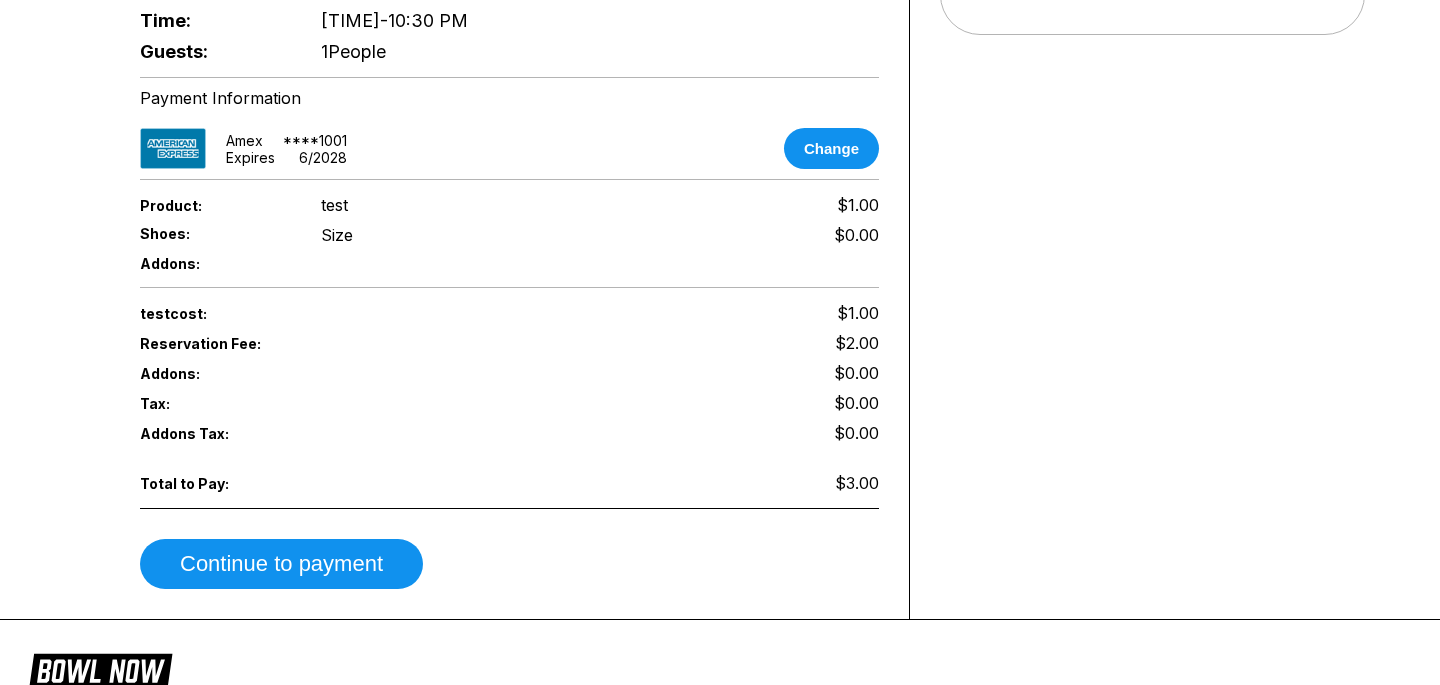 scroll, scrollTop: 739, scrollLeft: 0, axis: vertical 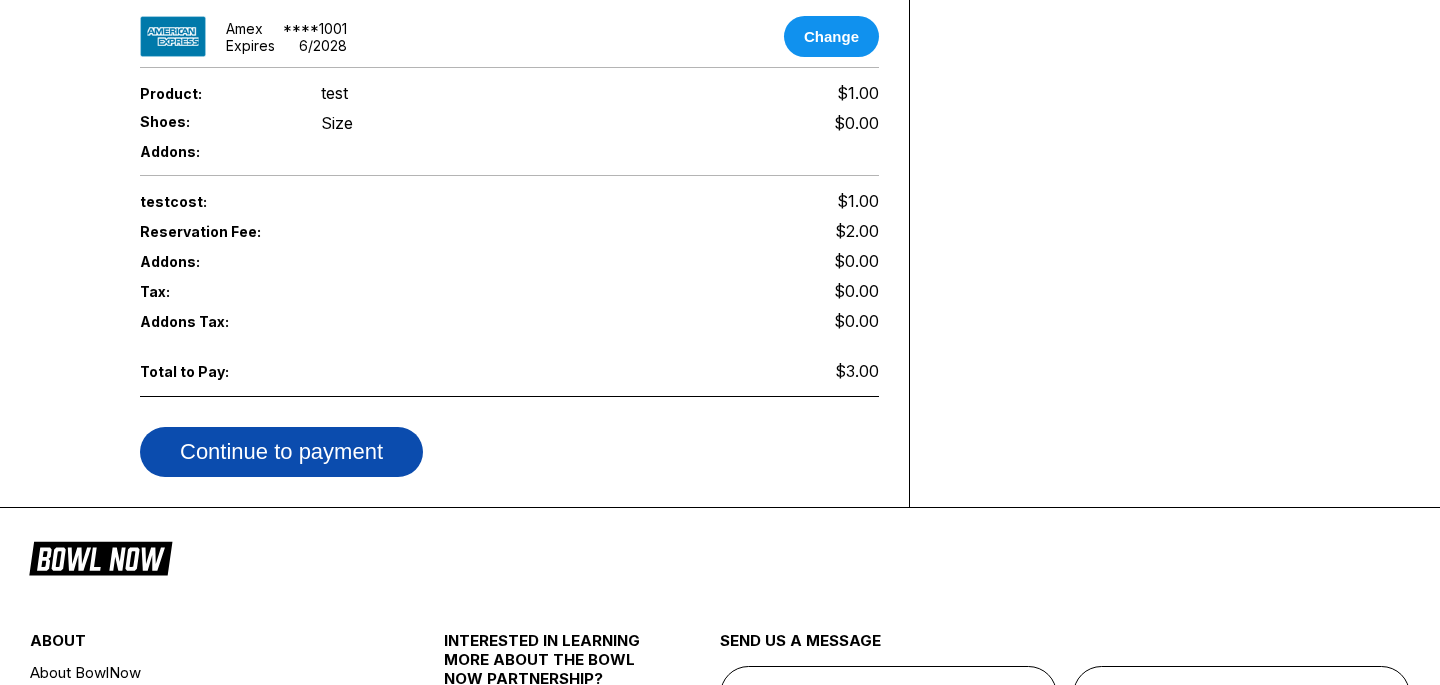 click on "Continue to payment" at bounding box center [281, 452] 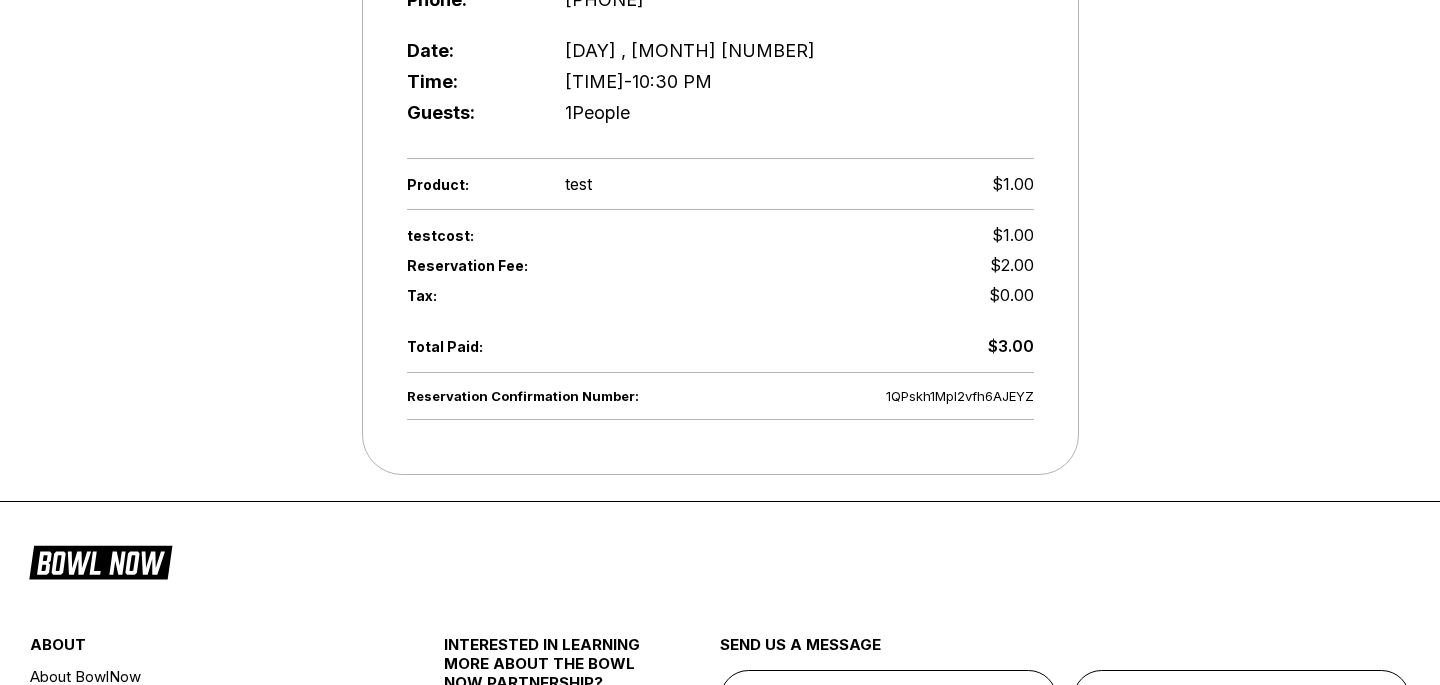 scroll, scrollTop: 0, scrollLeft: 0, axis: both 